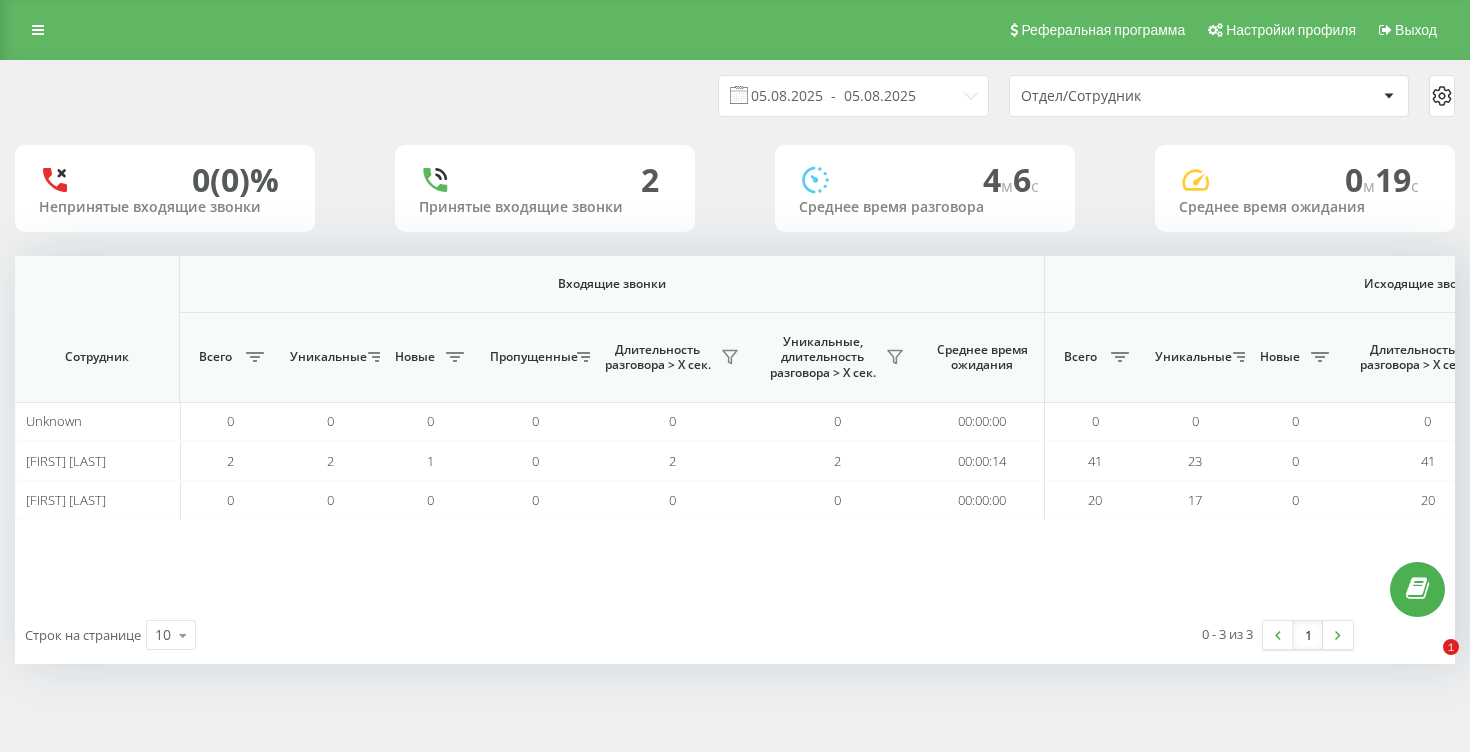 scroll, scrollTop: 0, scrollLeft: 0, axis: both 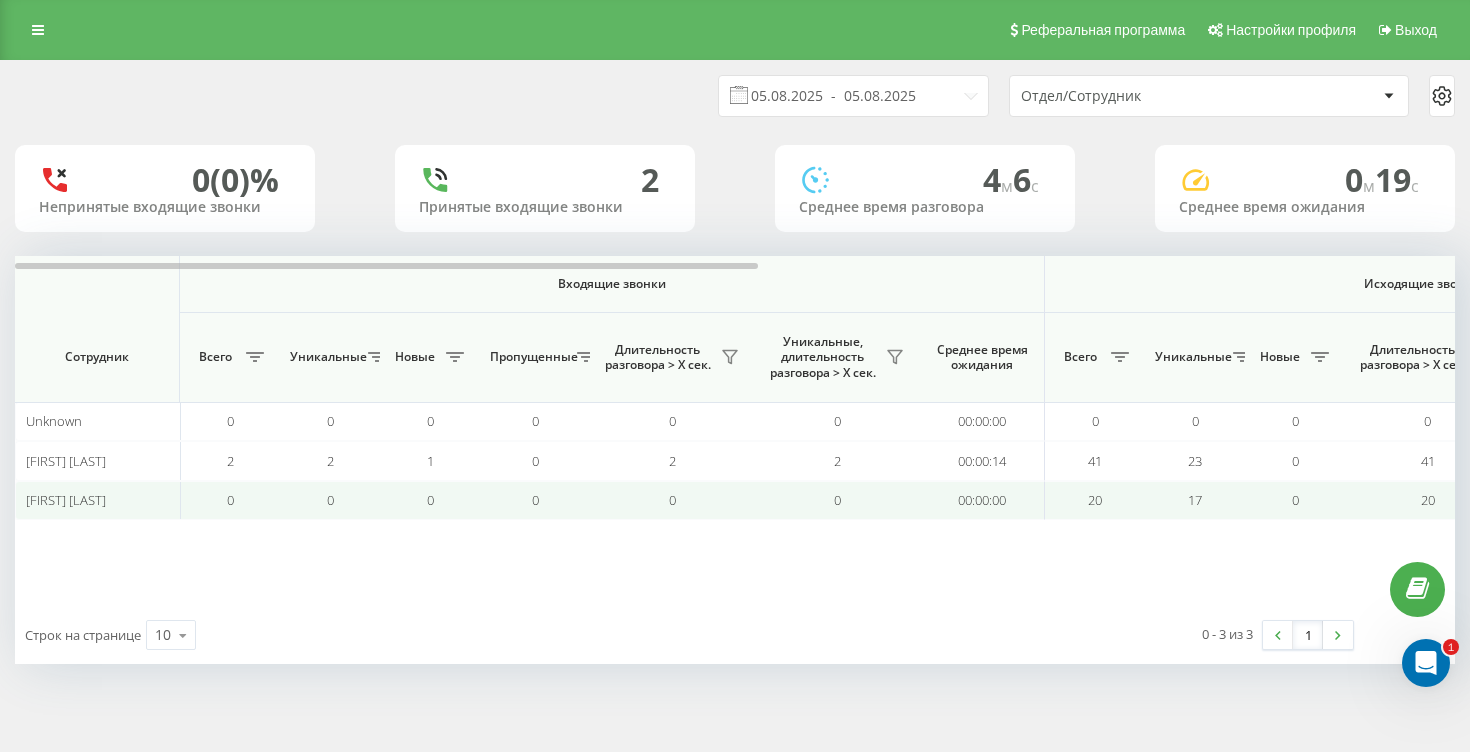click on "0" at bounding box center [230, 500] 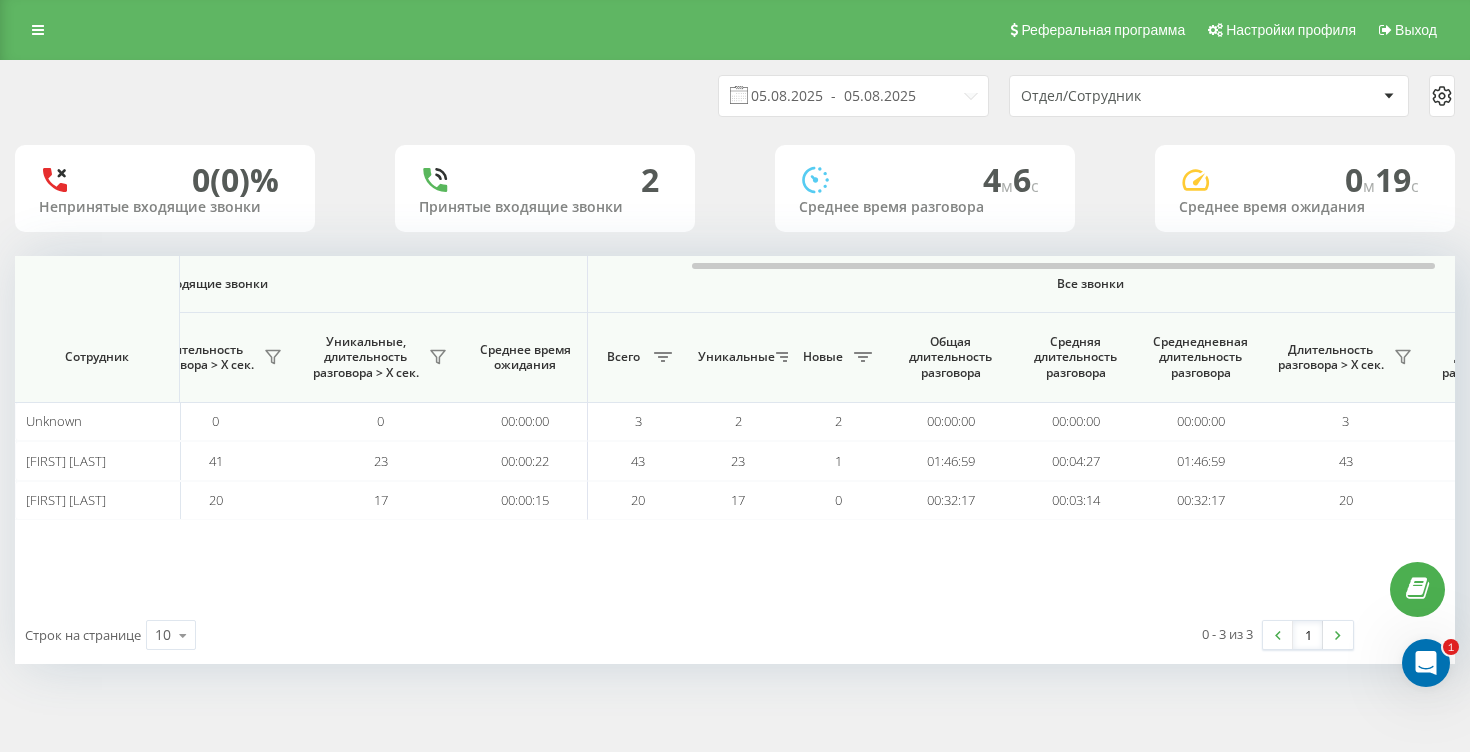 scroll, scrollTop: 0, scrollLeft: 1195, axis: horizontal 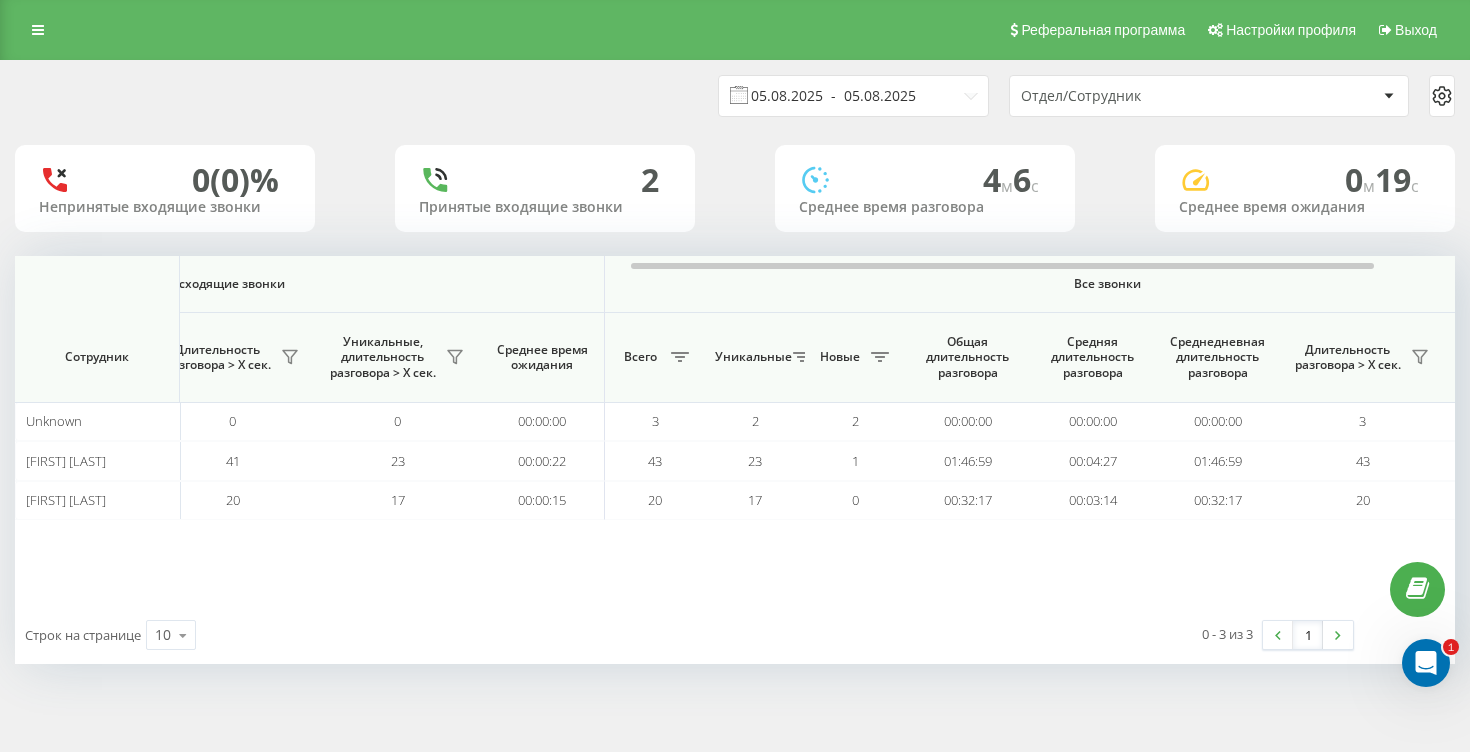 click on "05.08.2025  -  05.08.2025" at bounding box center (853, 96) 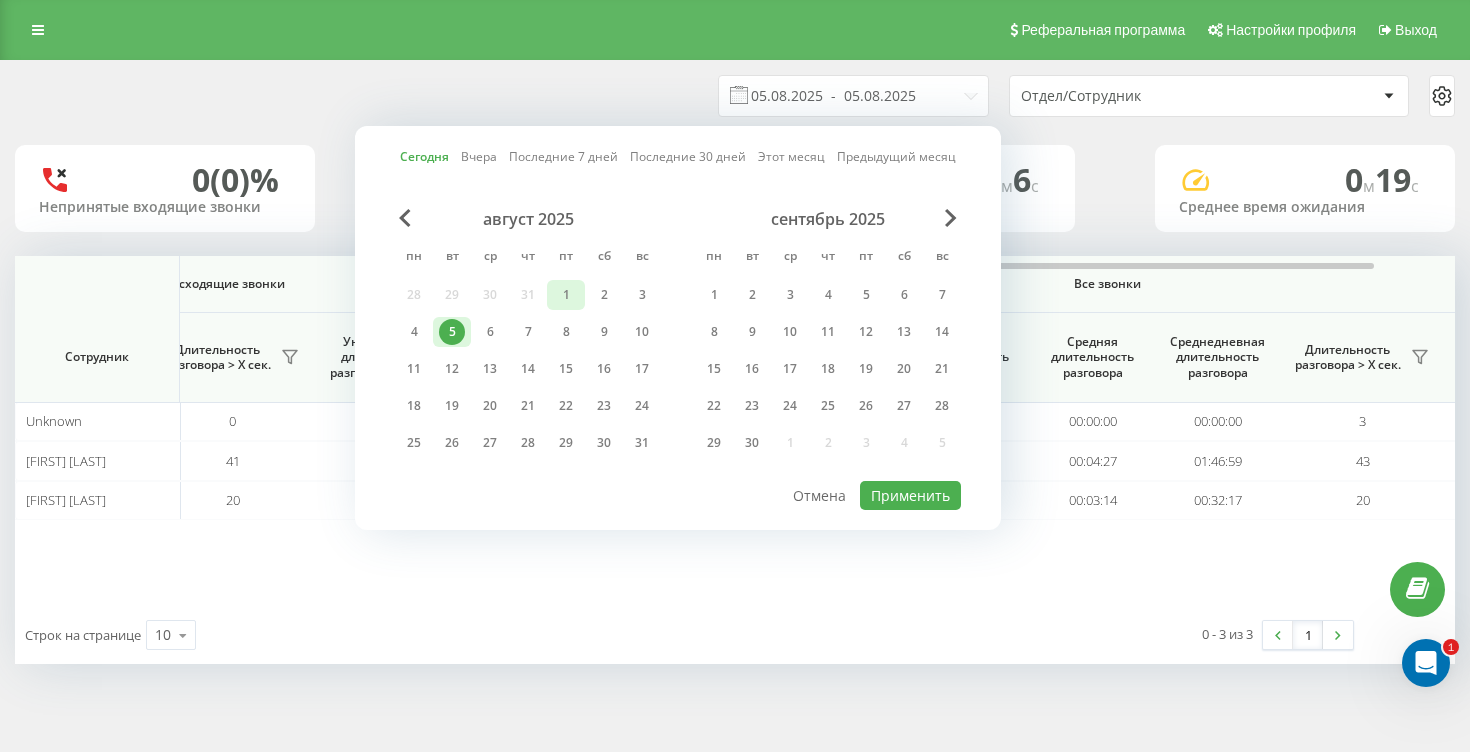 click on "1" at bounding box center (566, 295) 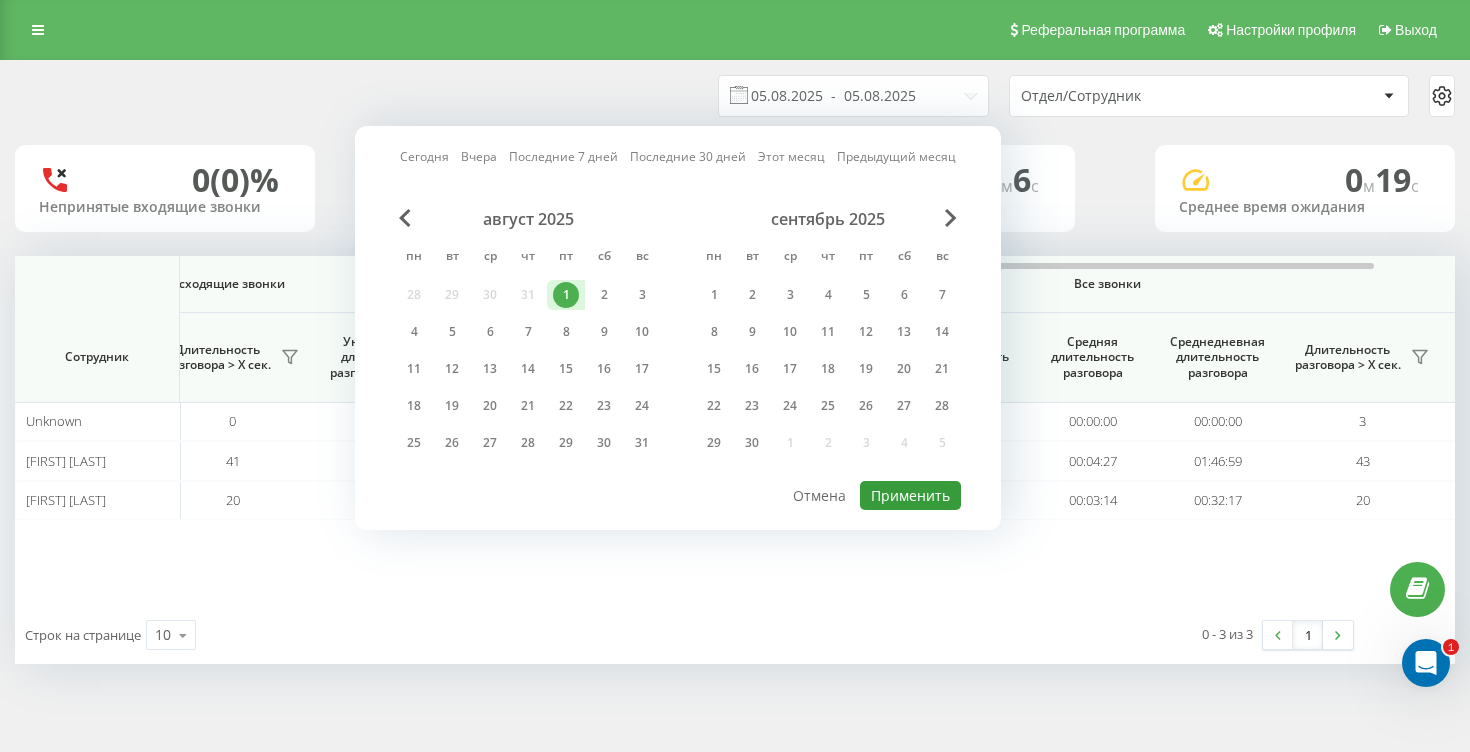 click on "Применить" at bounding box center (910, 495) 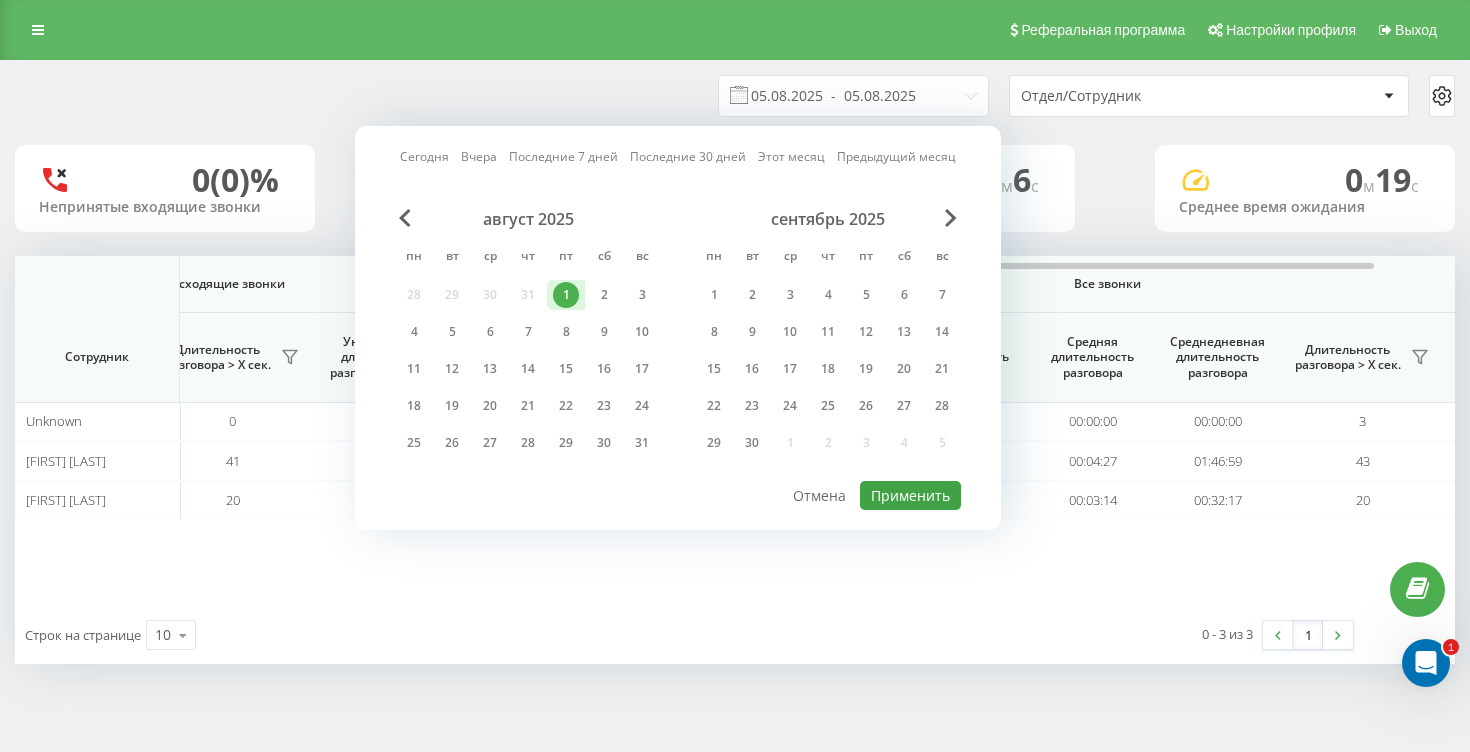 type on "01.08.2025  -  01.08.2025" 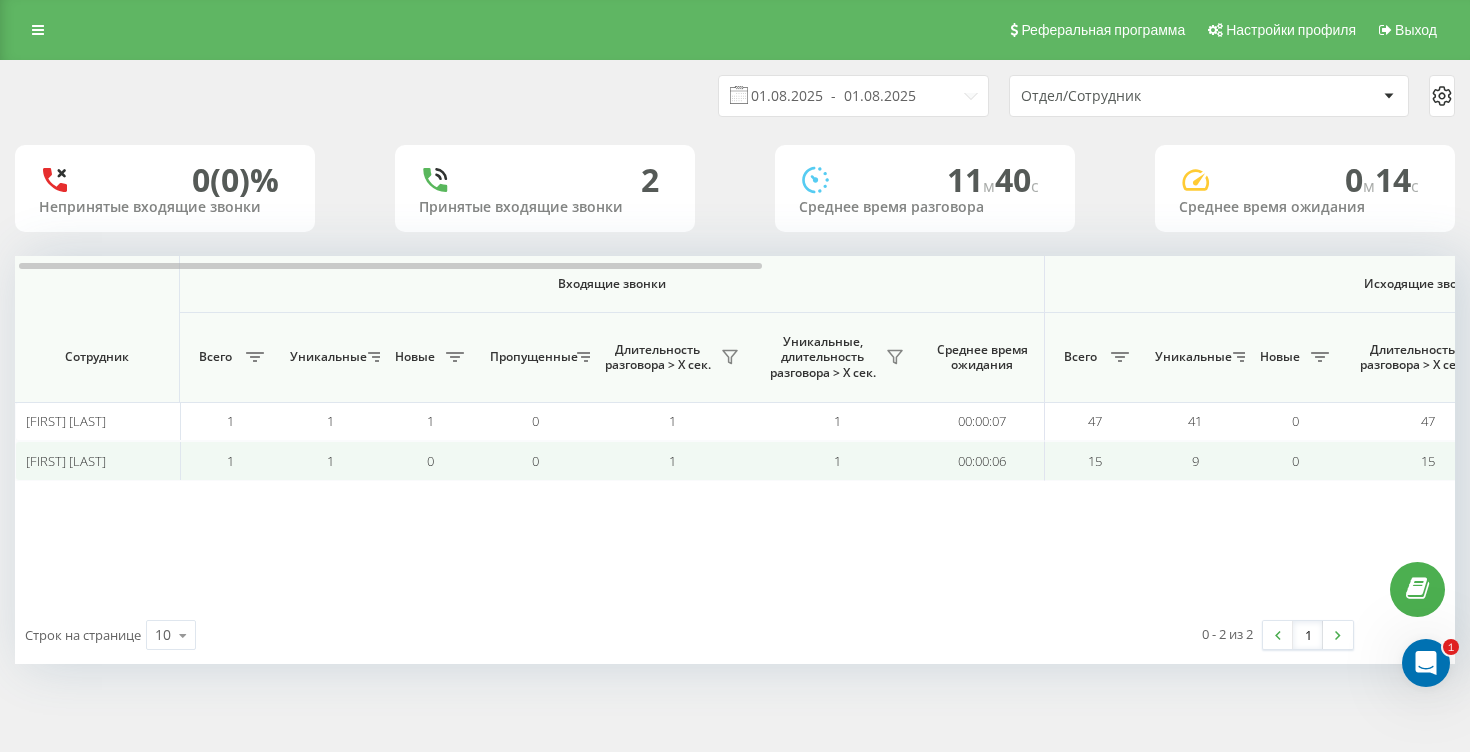 scroll, scrollTop: 0, scrollLeft: 3, axis: horizontal 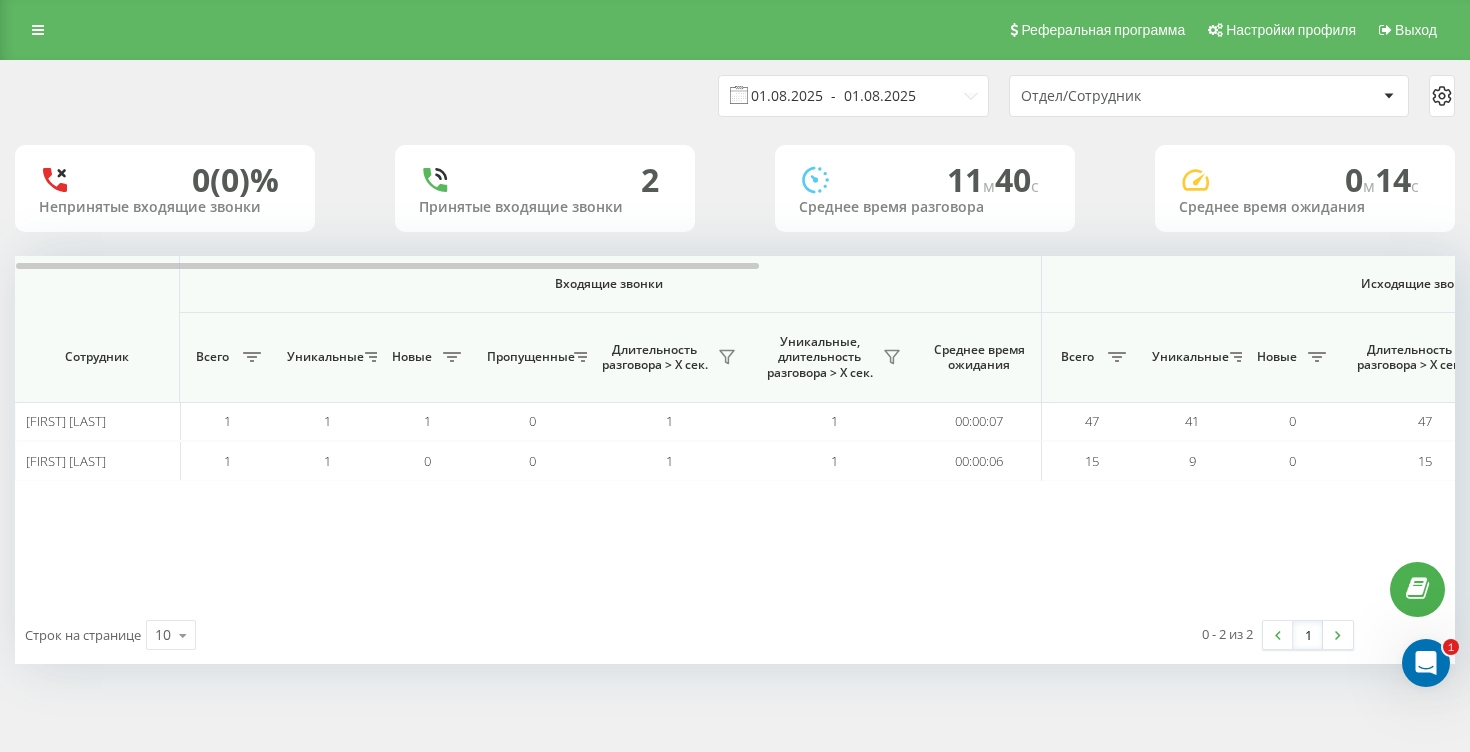 click on "01.08.2025  -  01.08.2025" at bounding box center [853, 96] 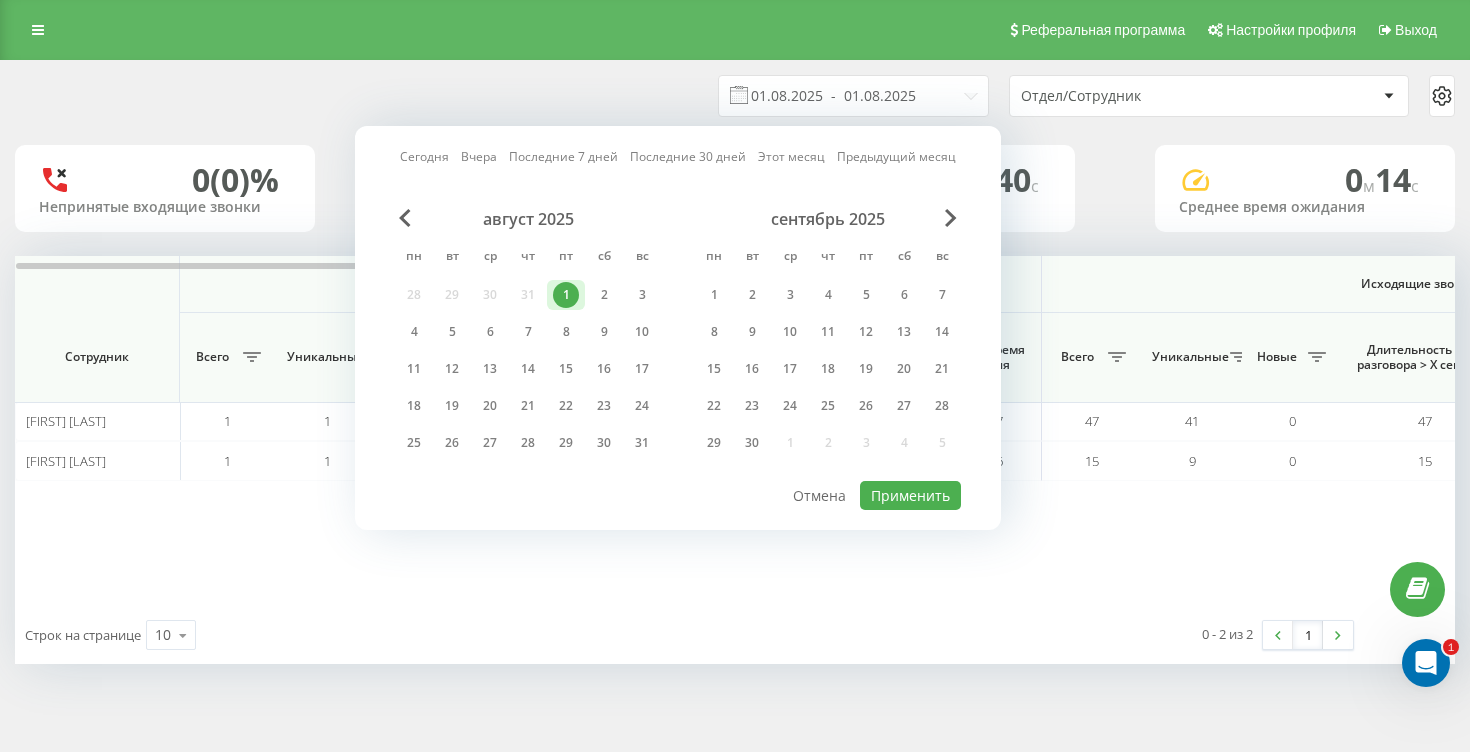 click on "Строк на странице 10 10 25 50 100" at bounding box center [375, 635] 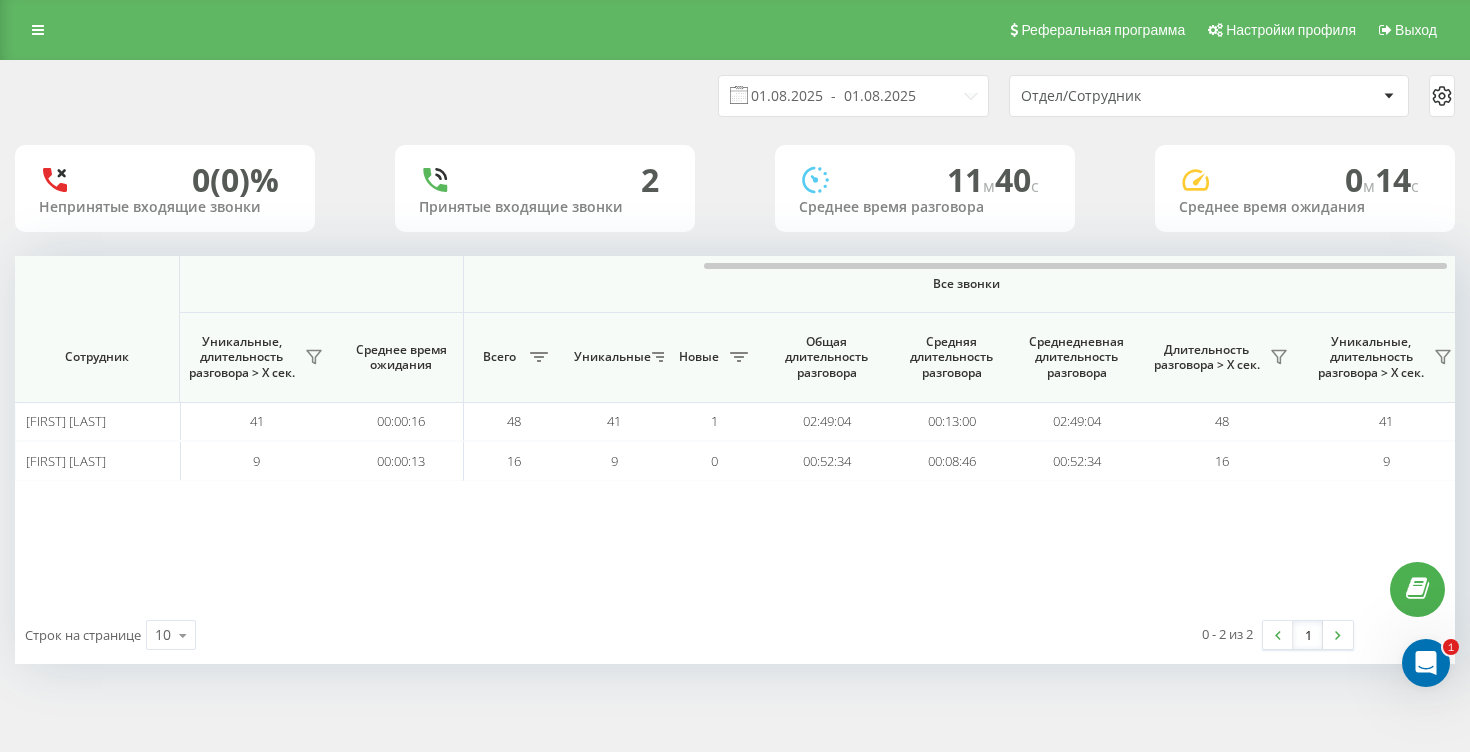 scroll, scrollTop: 0, scrollLeft: 1333, axis: horizontal 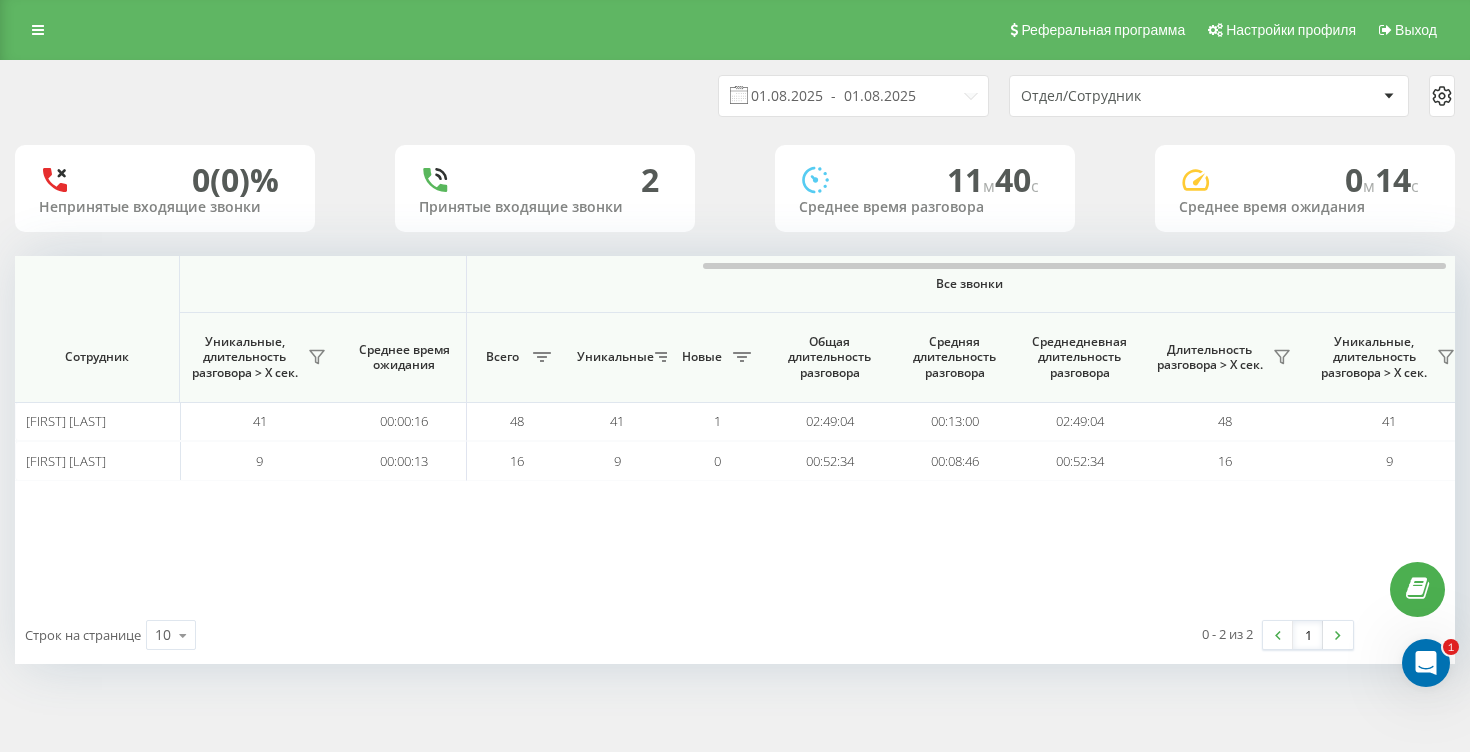 click 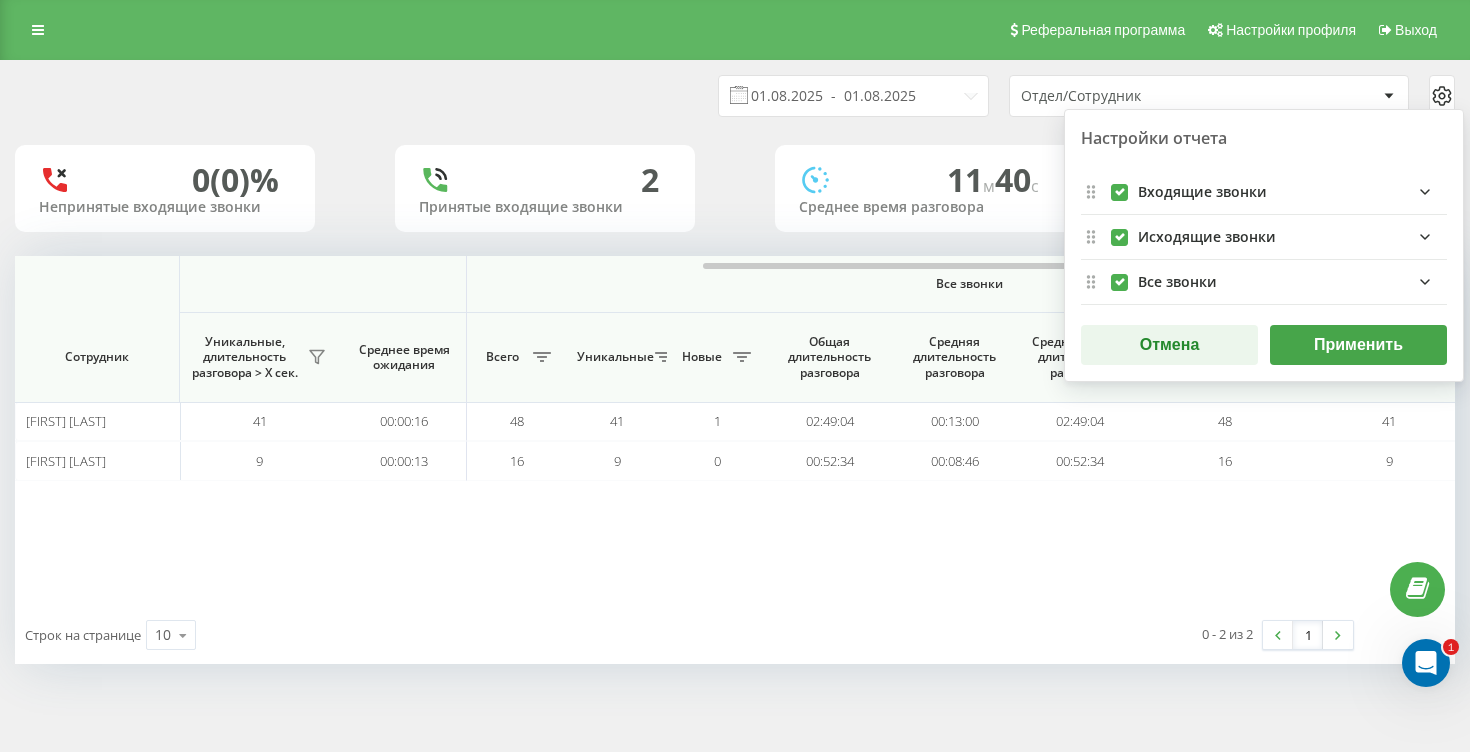 click on "01.08.2025  -  01.08.2025 Отдел/Сотрудник Настройки отчета Входящие звонки Исходящие звонки Все звонки Отмена Применить 0  (0)% Непринятые входящие звонки 2 Принятые входящие звонки 11 м  40 c Среднее время разговора 0 м  14 c Среднее время ожидания Входящие звонки Исходящие звонки Все звонки Сотрудник Всего Уникальные Новые Пропущенные Длительность разговора > Х сек. Уникальные, длительность разговора > Х сек. Среднее время ожидания Всего Уникальные Новые Длительность разговора > Х сек. Уникальные, длительность разговора > Х сек. Среднее время ожидания Всего Уникальные 1 1" at bounding box center [735, 362] 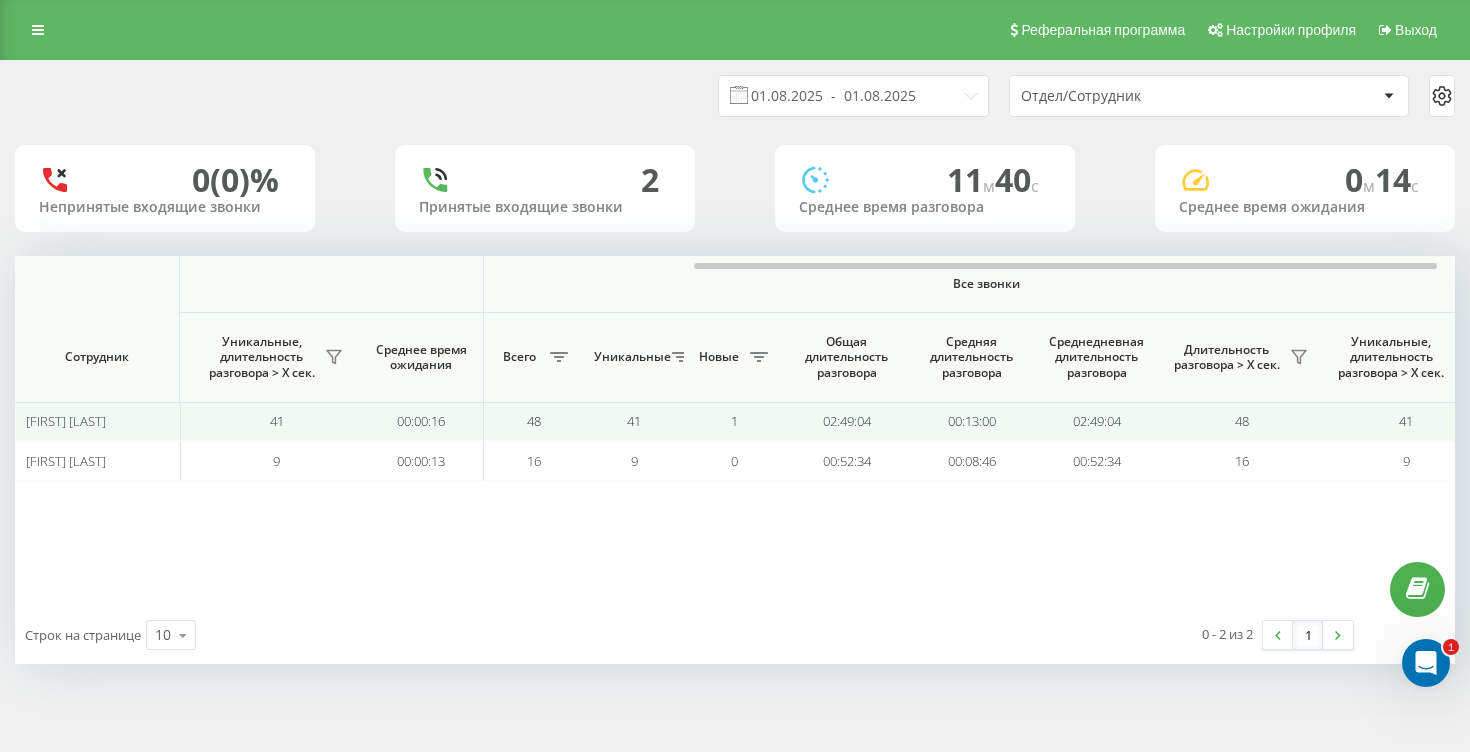 scroll, scrollTop: 0, scrollLeft: 1350, axis: horizontal 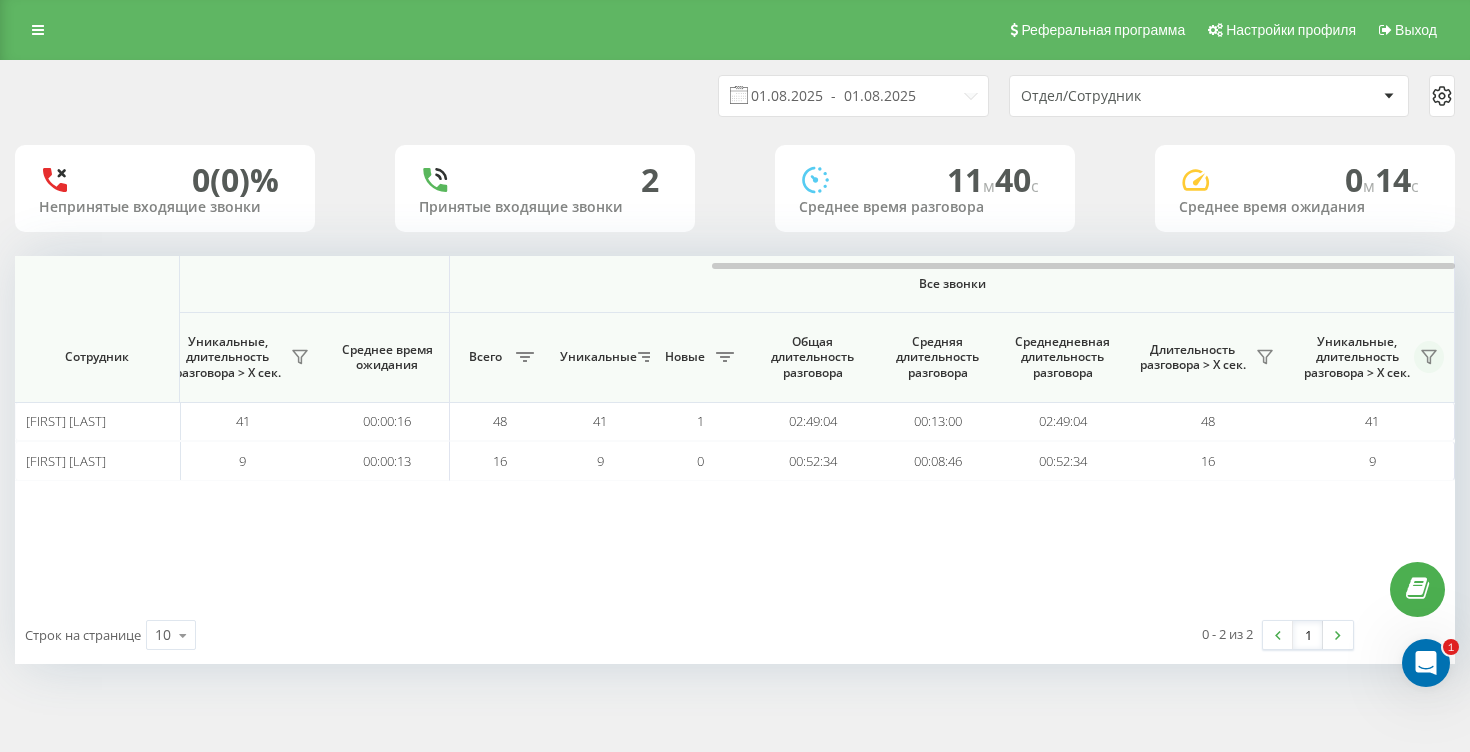 click 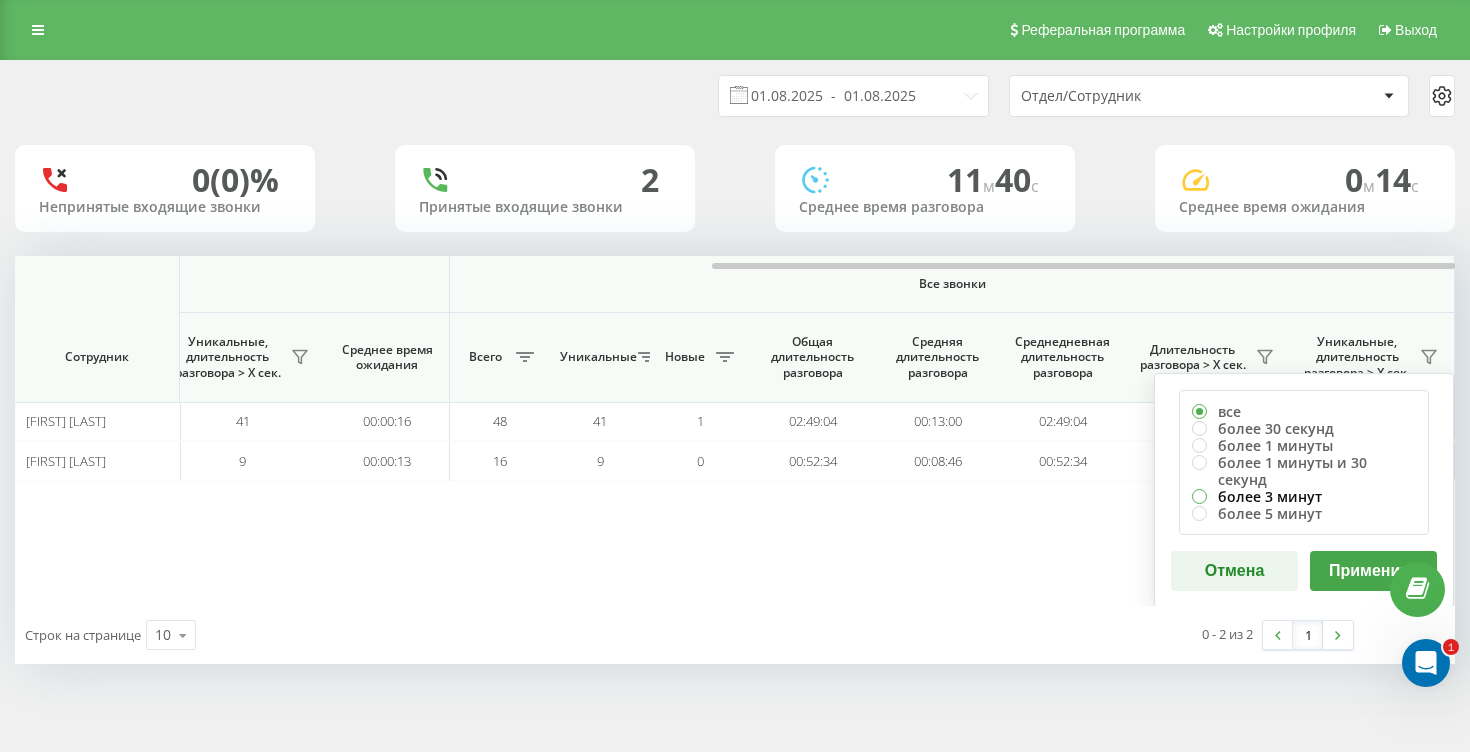 click on "более 3 минут" at bounding box center [1304, 496] 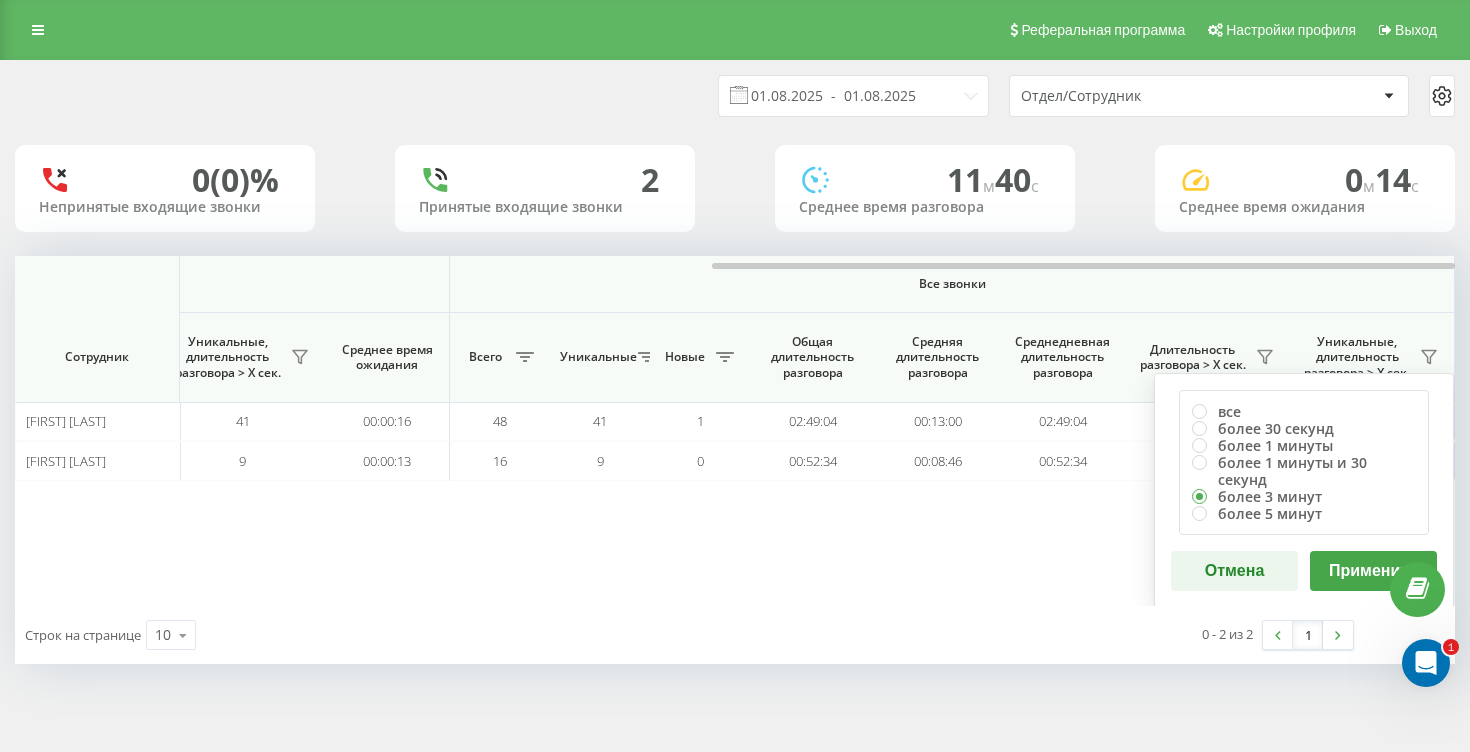 click on "Применить" at bounding box center (1373, 571) 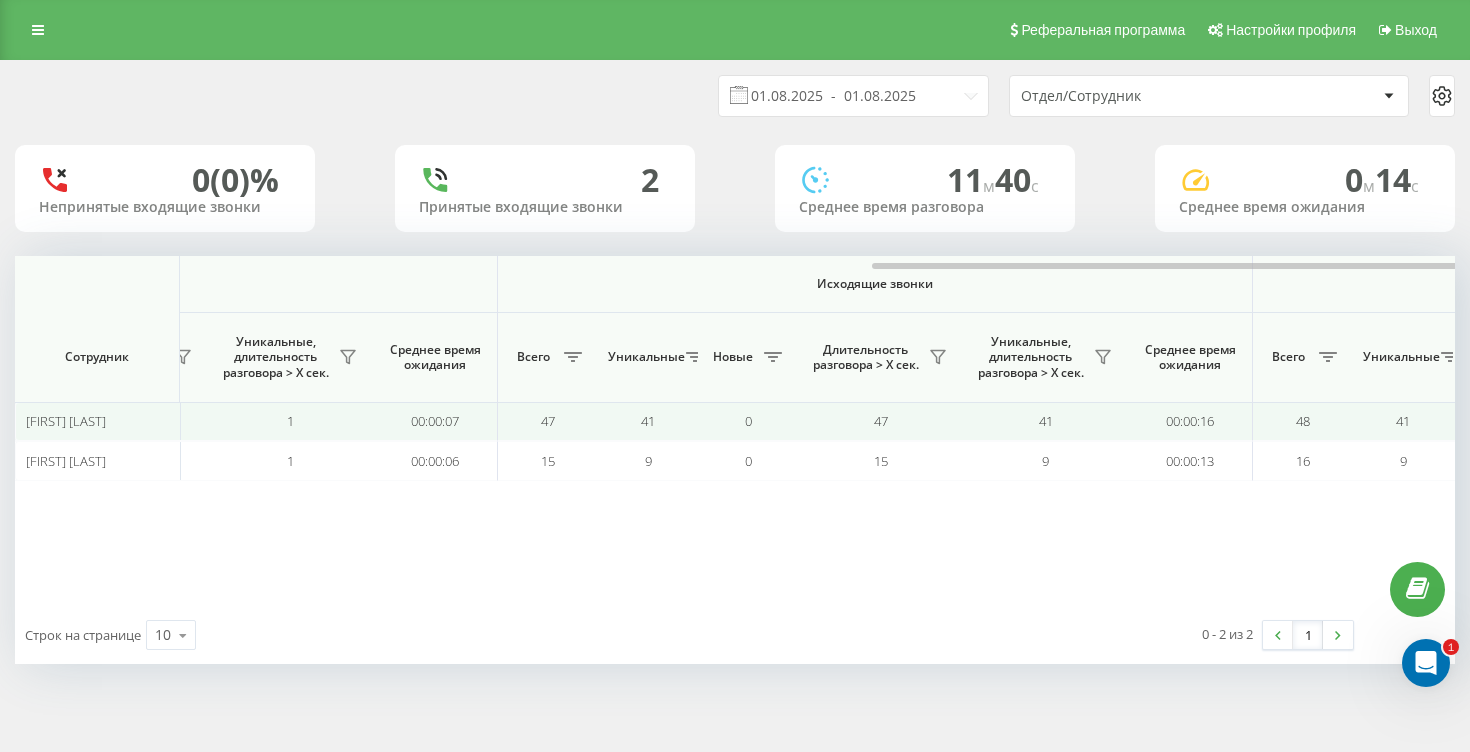 scroll, scrollTop: 0, scrollLeft: 1350, axis: horizontal 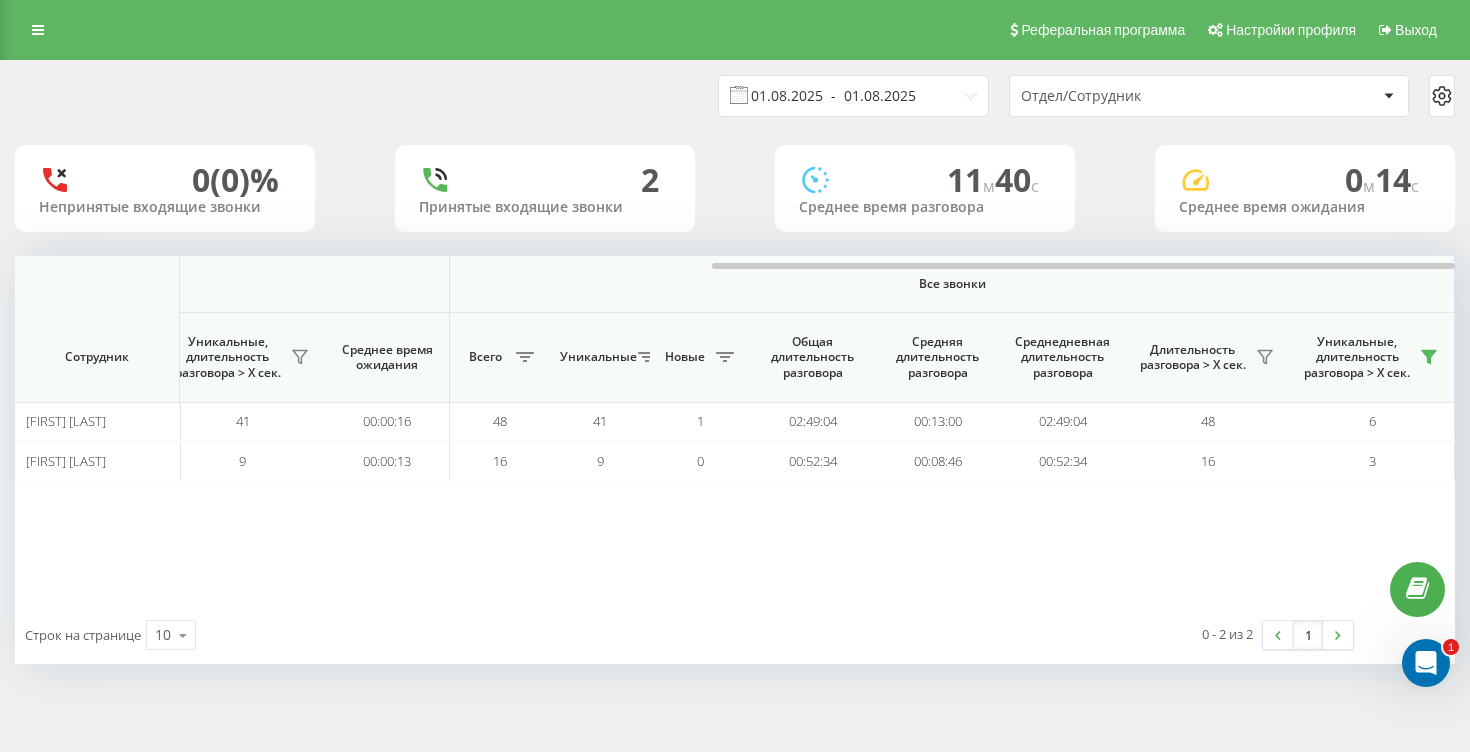 click on "01.08.2025  -  01.08.2025" at bounding box center [853, 96] 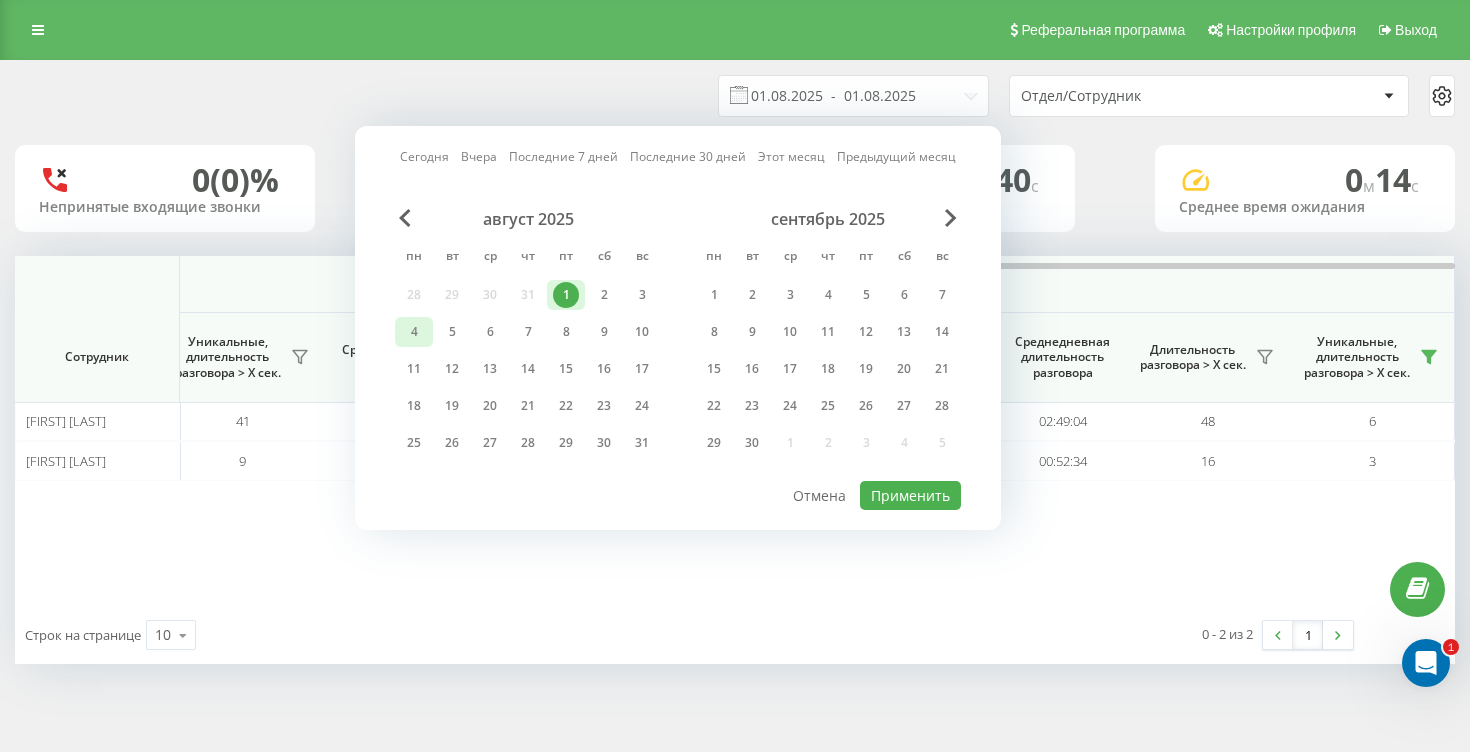 click on "4" at bounding box center [414, 332] 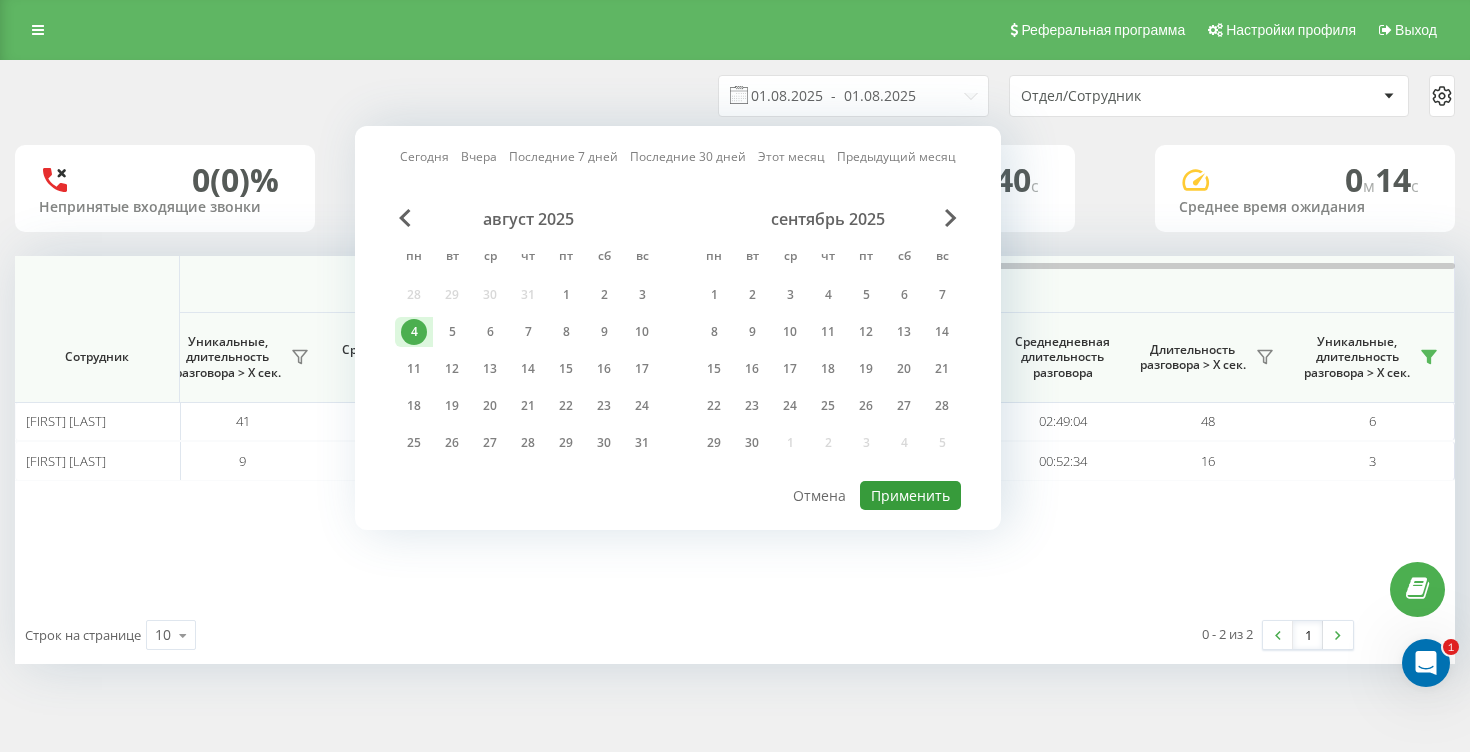 click on "Применить" at bounding box center (910, 495) 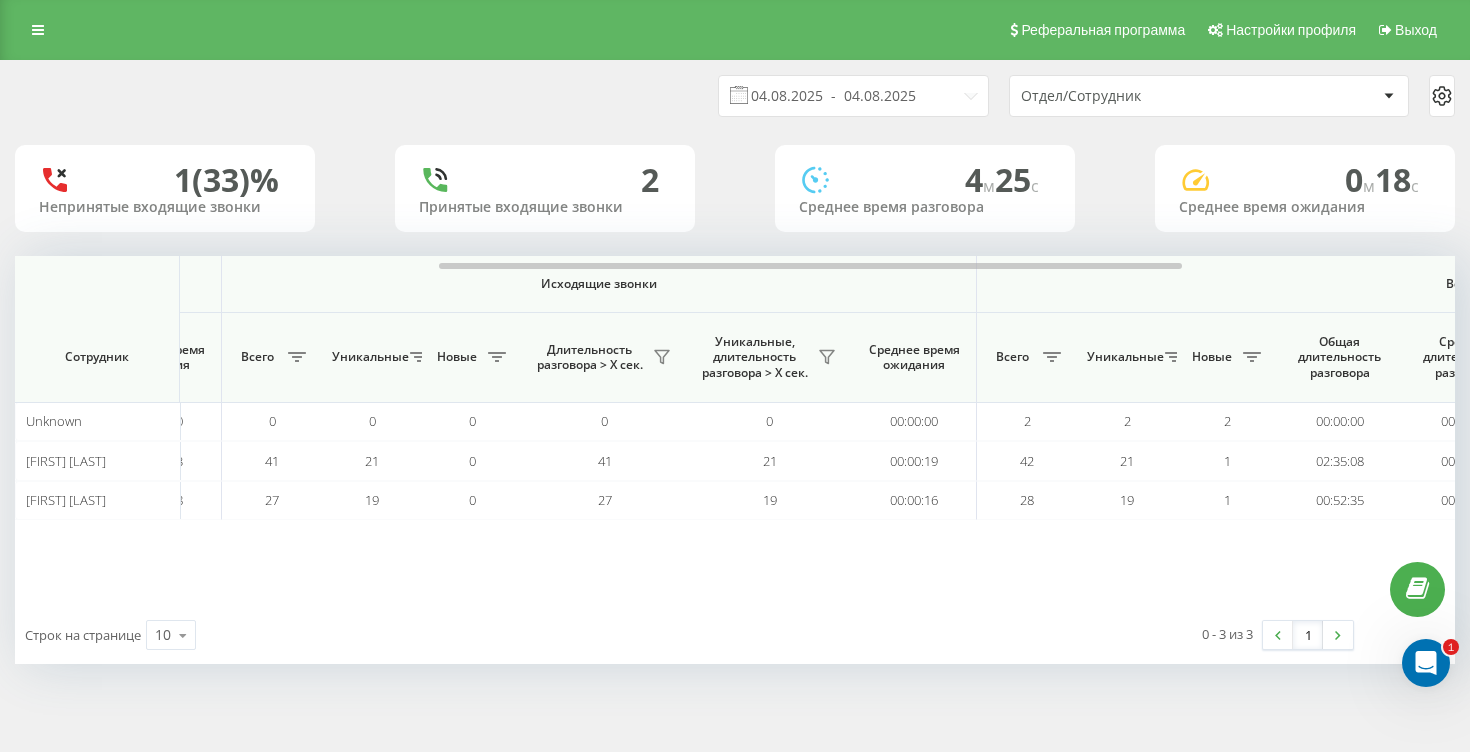 scroll, scrollTop: 0, scrollLeft: 1350, axis: horizontal 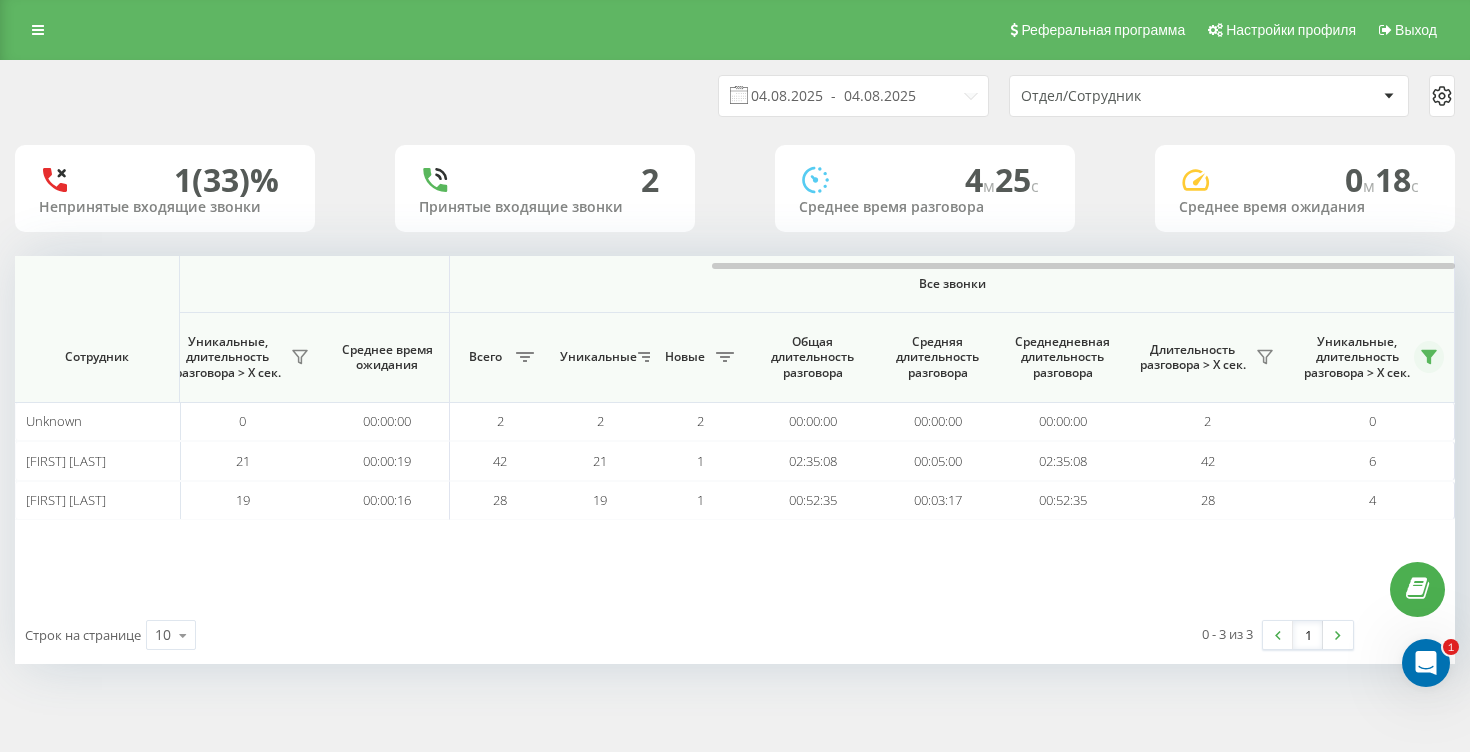 click 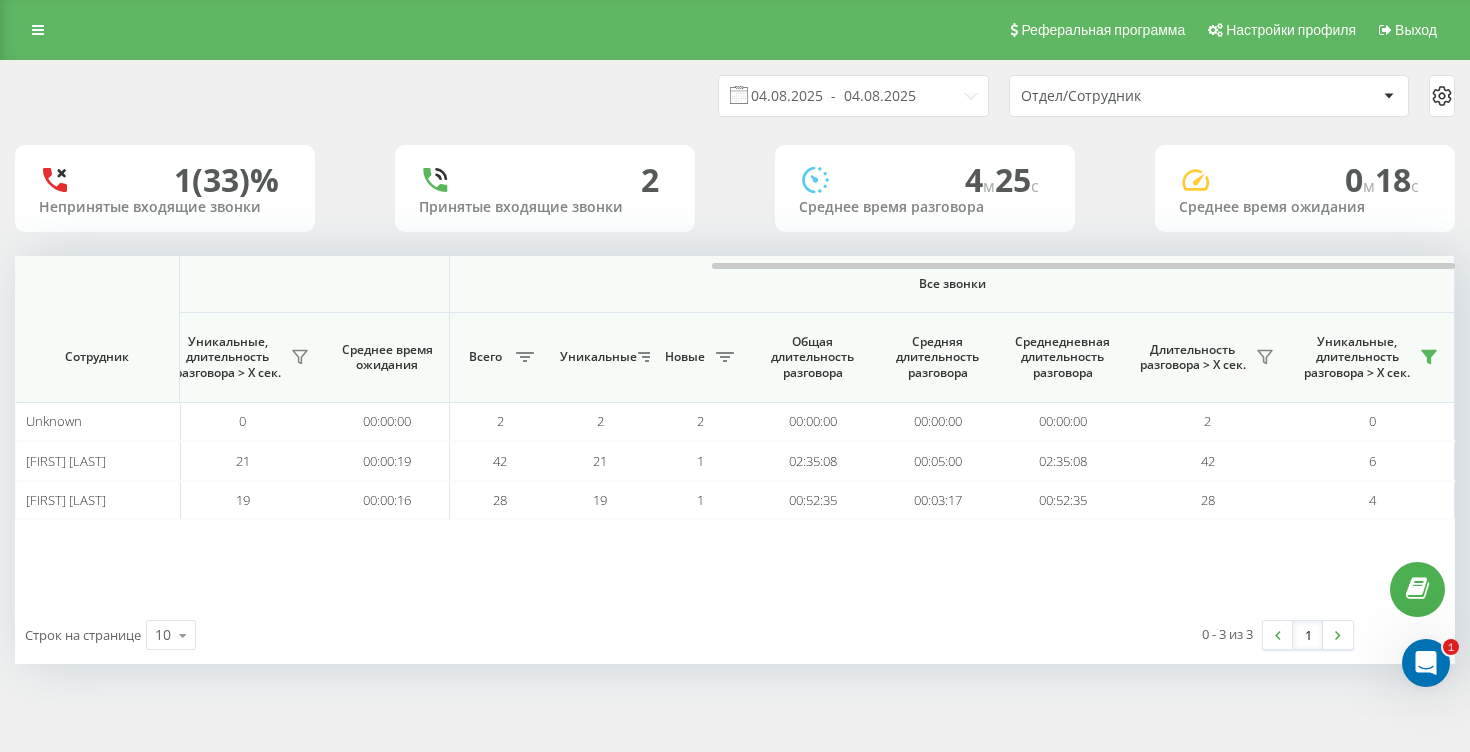 click on "Входящие звонки Исходящие звонки Все звонки Сотрудник Всего Уникальные Новые Пропущенные Длительность разговора > Х сек. Уникальные, длительность разговора > Х сек. Среднее время ожидания Всего Уникальные Новые Длительность разговора > Х сек. Уникальные, длительность разговора > Х сек. Среднее время ожидания Всего Уникальные Новые Общая длительность разговора Средняя длительность разговора Среднедневная длительность разговора Длительность разговора > Х сек. Уникальные, длительность разговора > Х сек. Unknown 0 0 0 0 0 00:00:00 0 0 0 0 0 00:00:00 2 2 2 00:00:00 00:00:00 00:00:00 2 0 1 1 1 0" at bounding box center (735, 431) 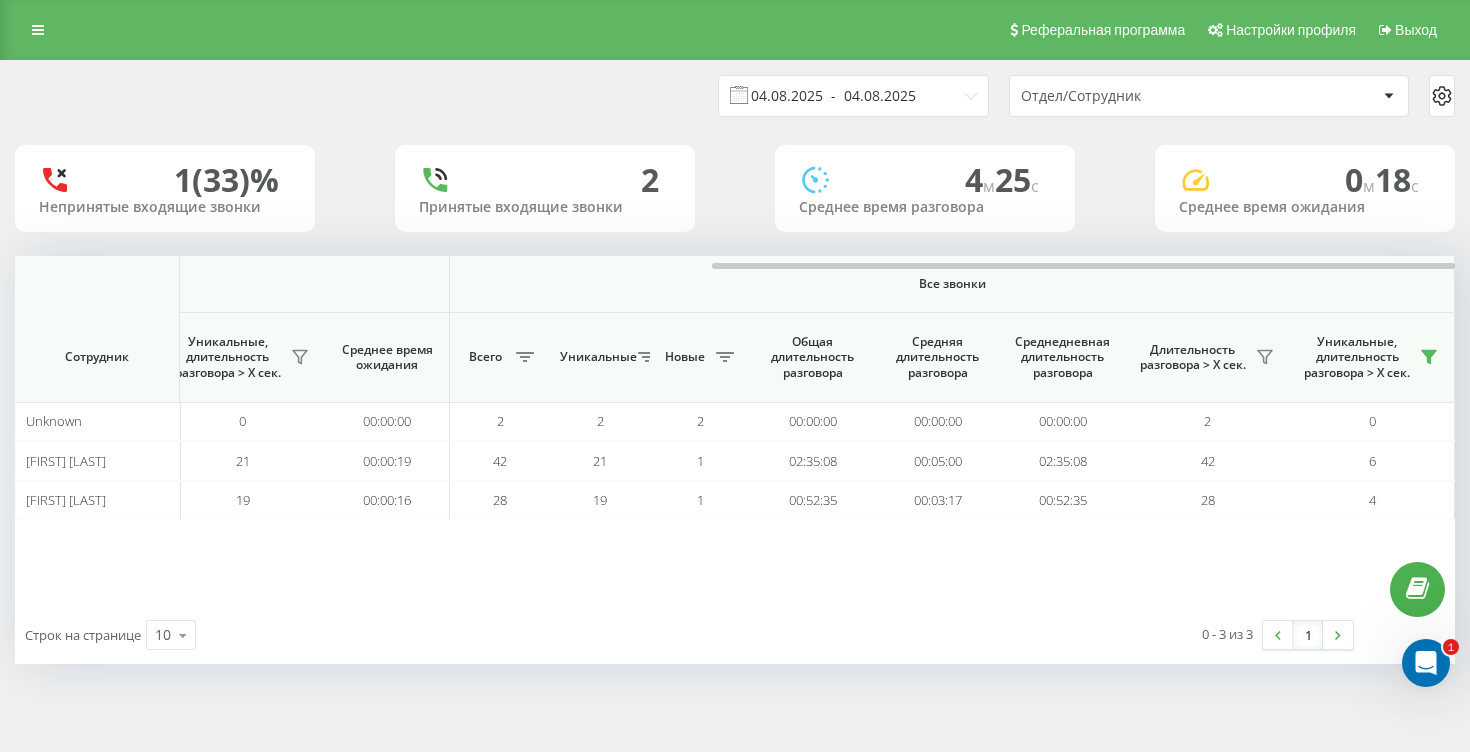 click on "04.08.2025  -  04.08.2025" at bounding box center (853, 96) 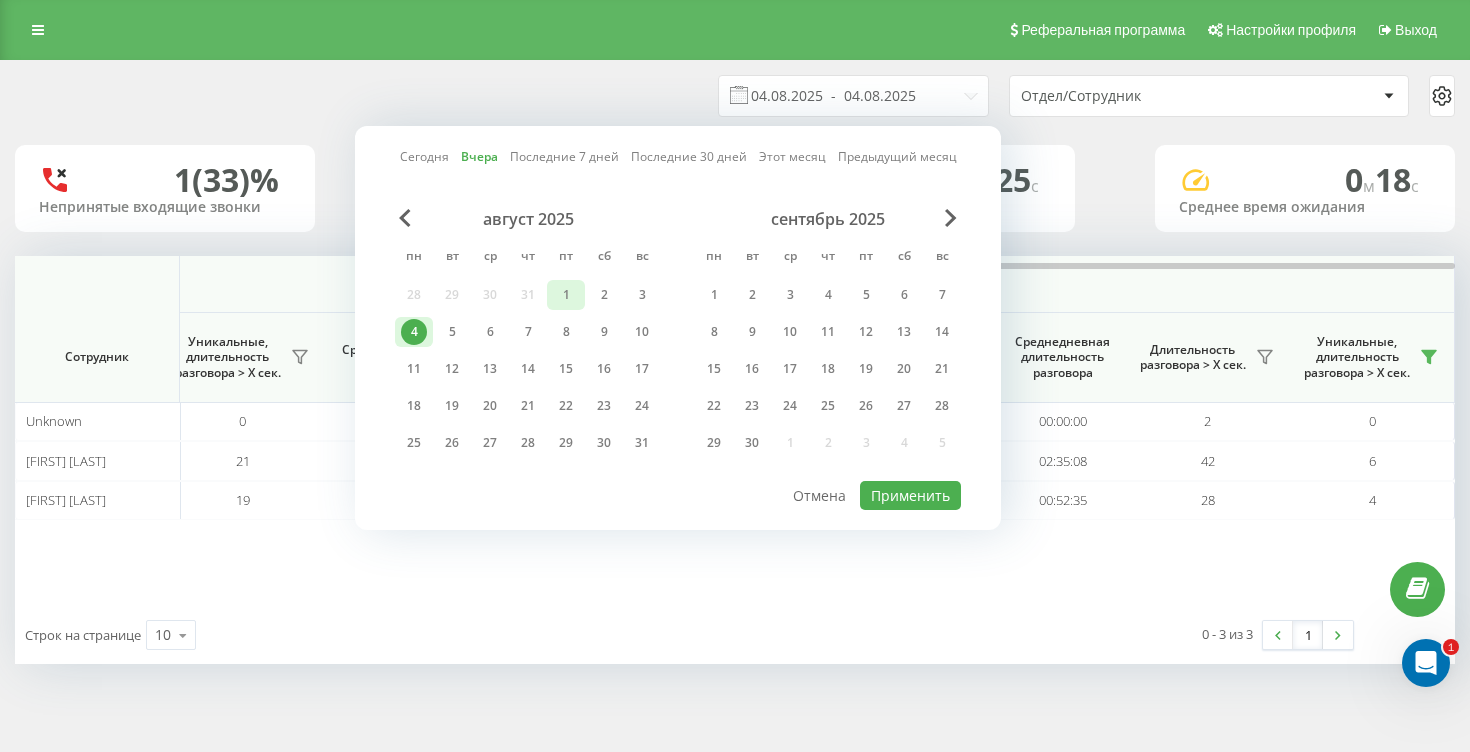 click on "1" at bounding box center [566, 295] 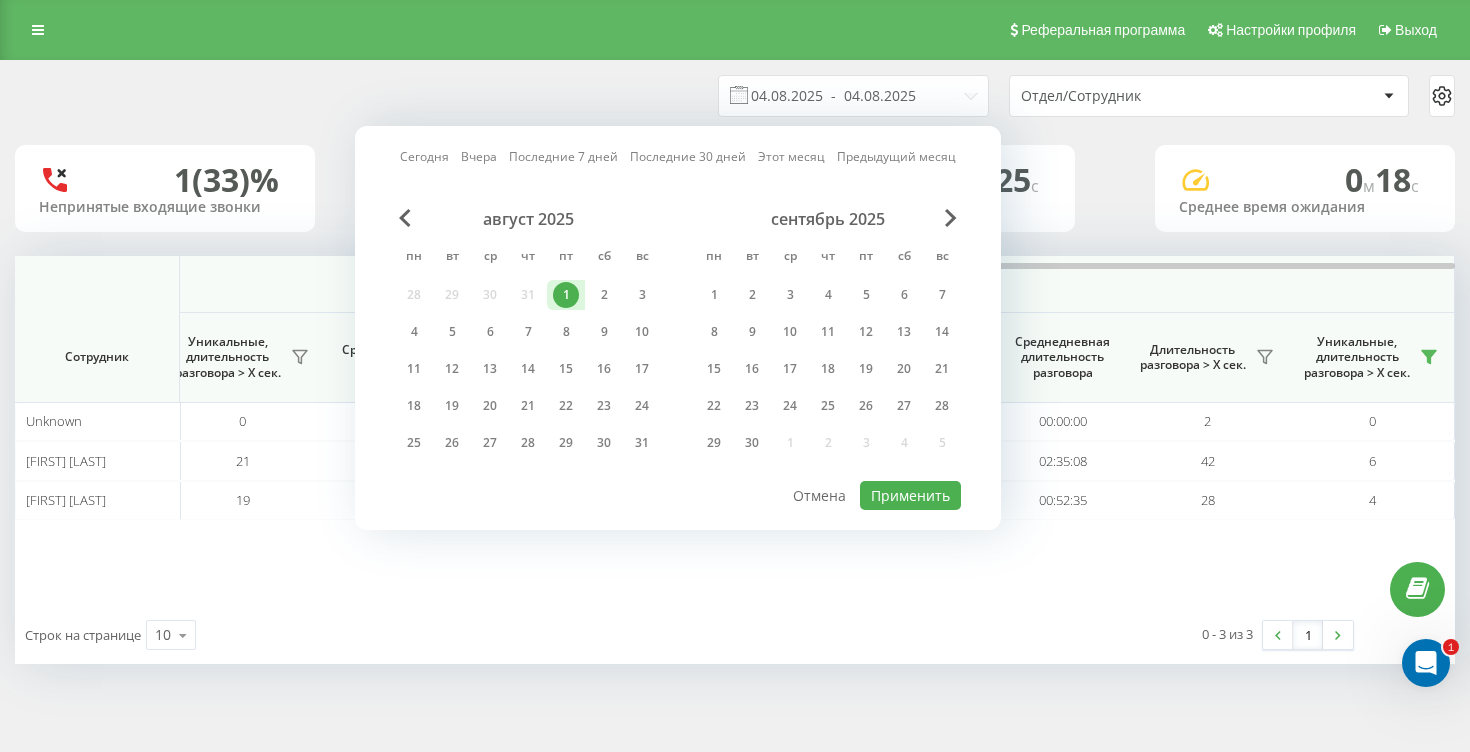 click on "1" at bounding box center [566, 295] 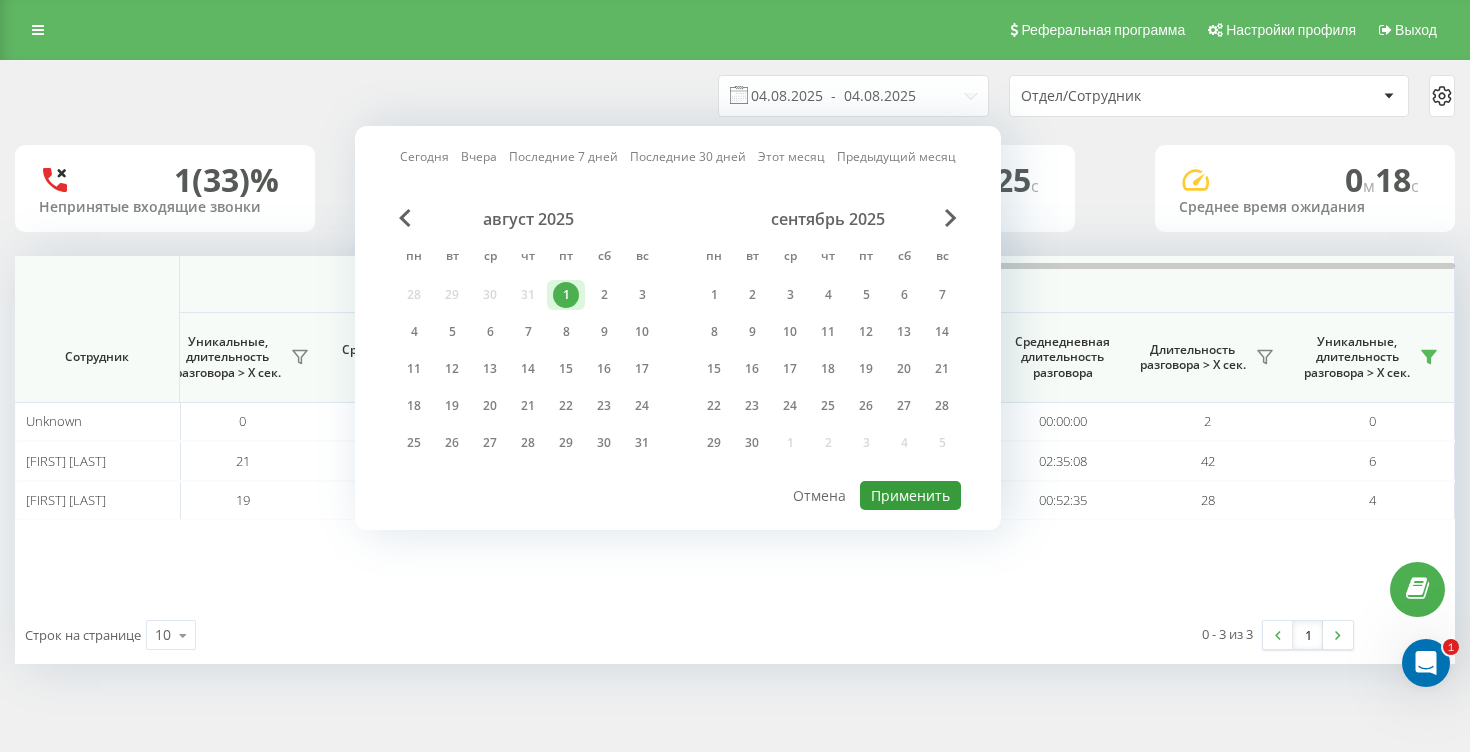 click on "Применить" at bounding box center [910, 495] 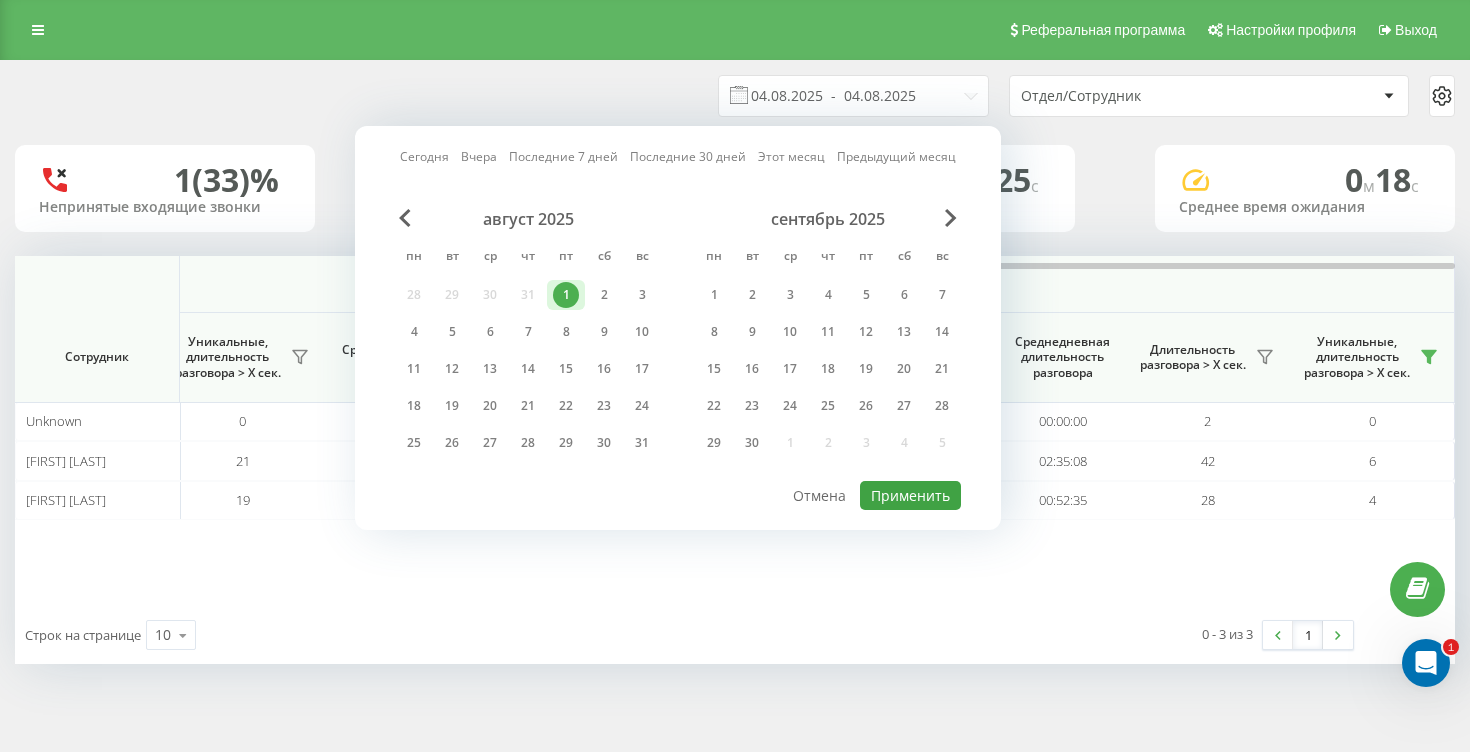 type on "01.08.2025  -  01.08.2025" 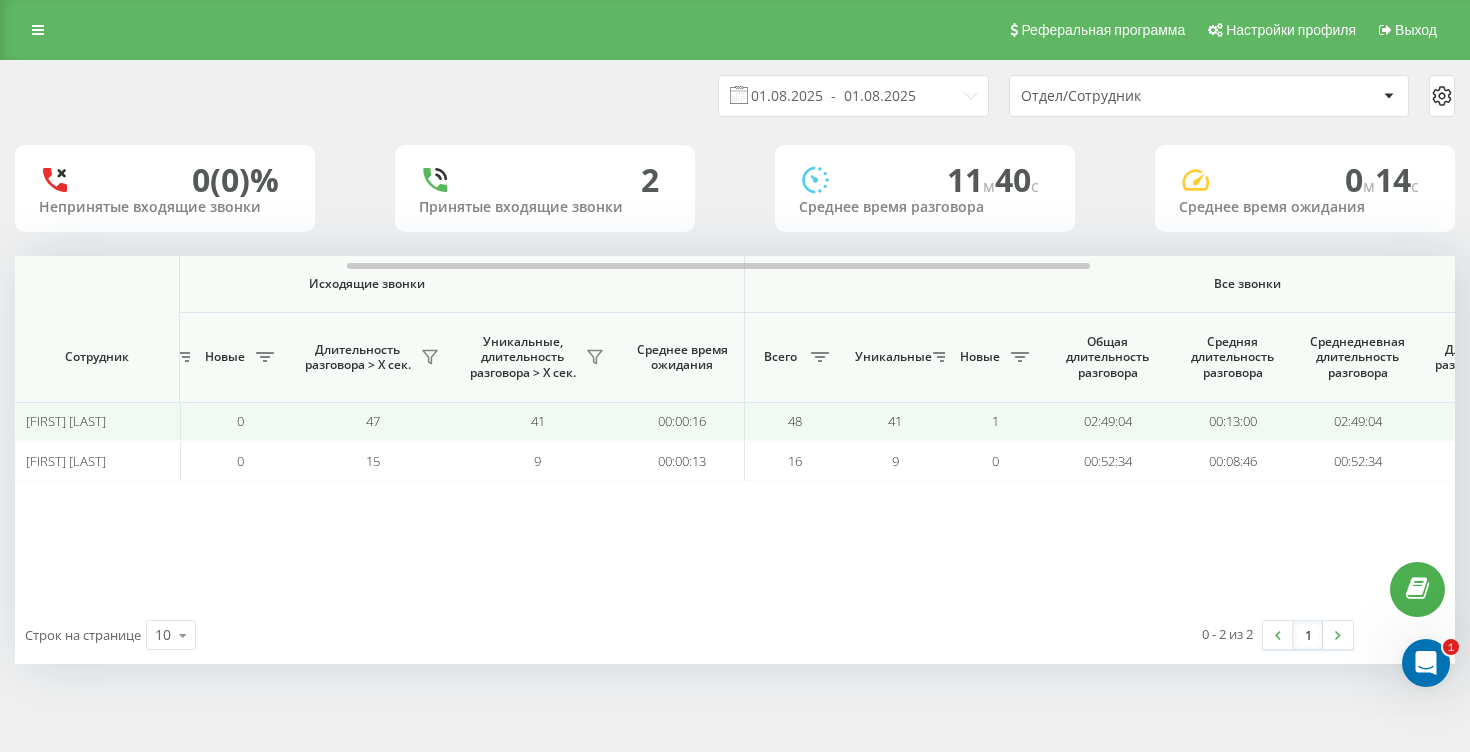 scroll, scrollTop: 0, scrollLeft: 1058, axis: horizontal 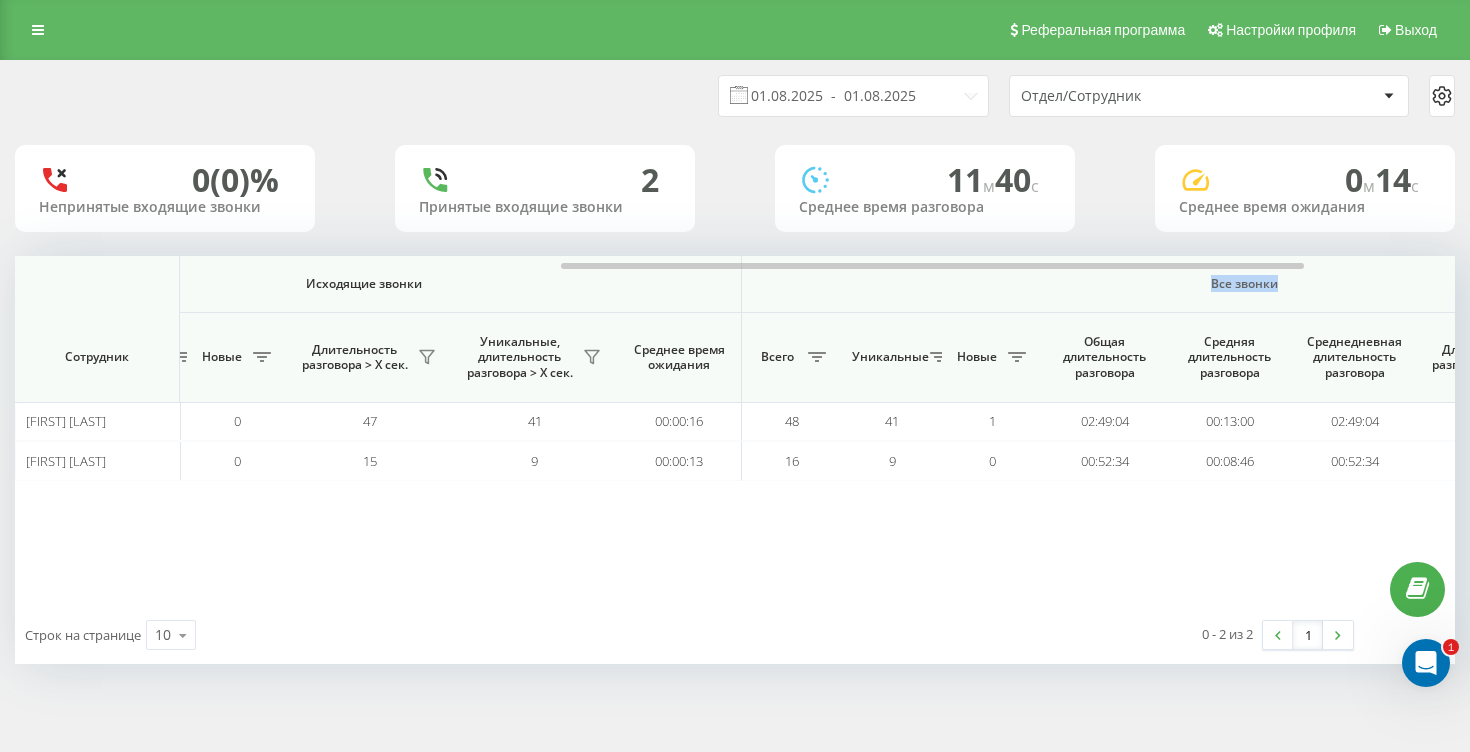 drag, startPoint x: 1181, startPoint y: 287, endPoint x: 1332, endPoint y: 286, distance: 151.00331 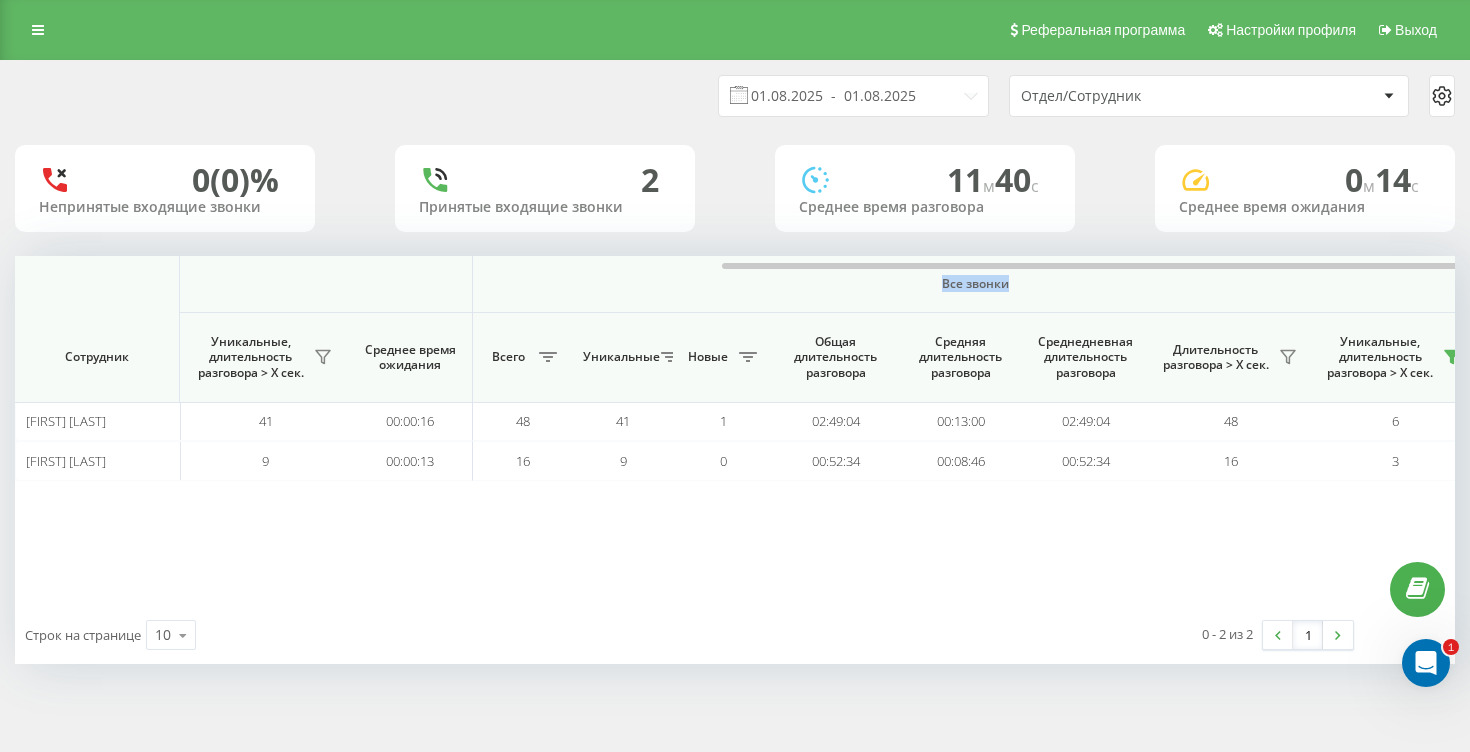 scroll, scrollTop: 0, scrollLeft: 1350, axis: horizontal 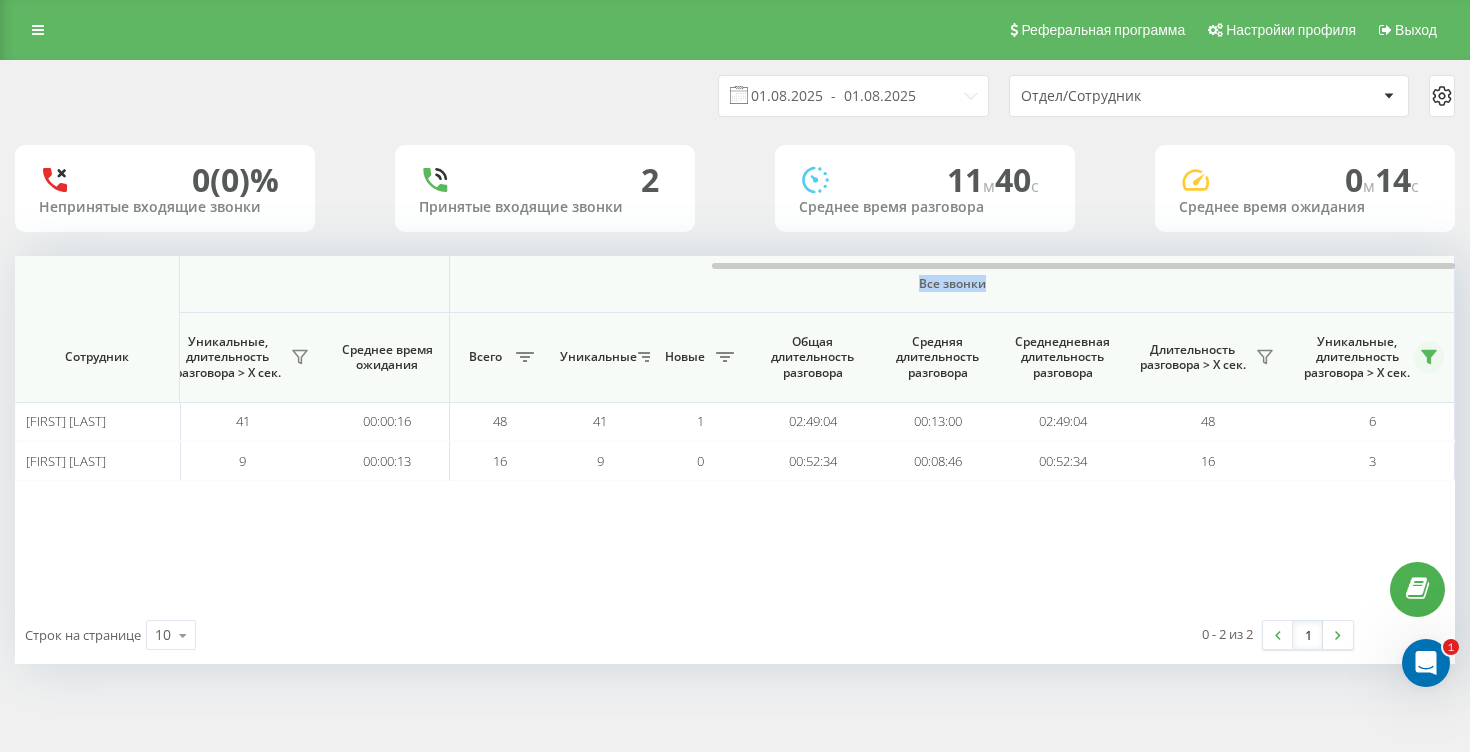 click 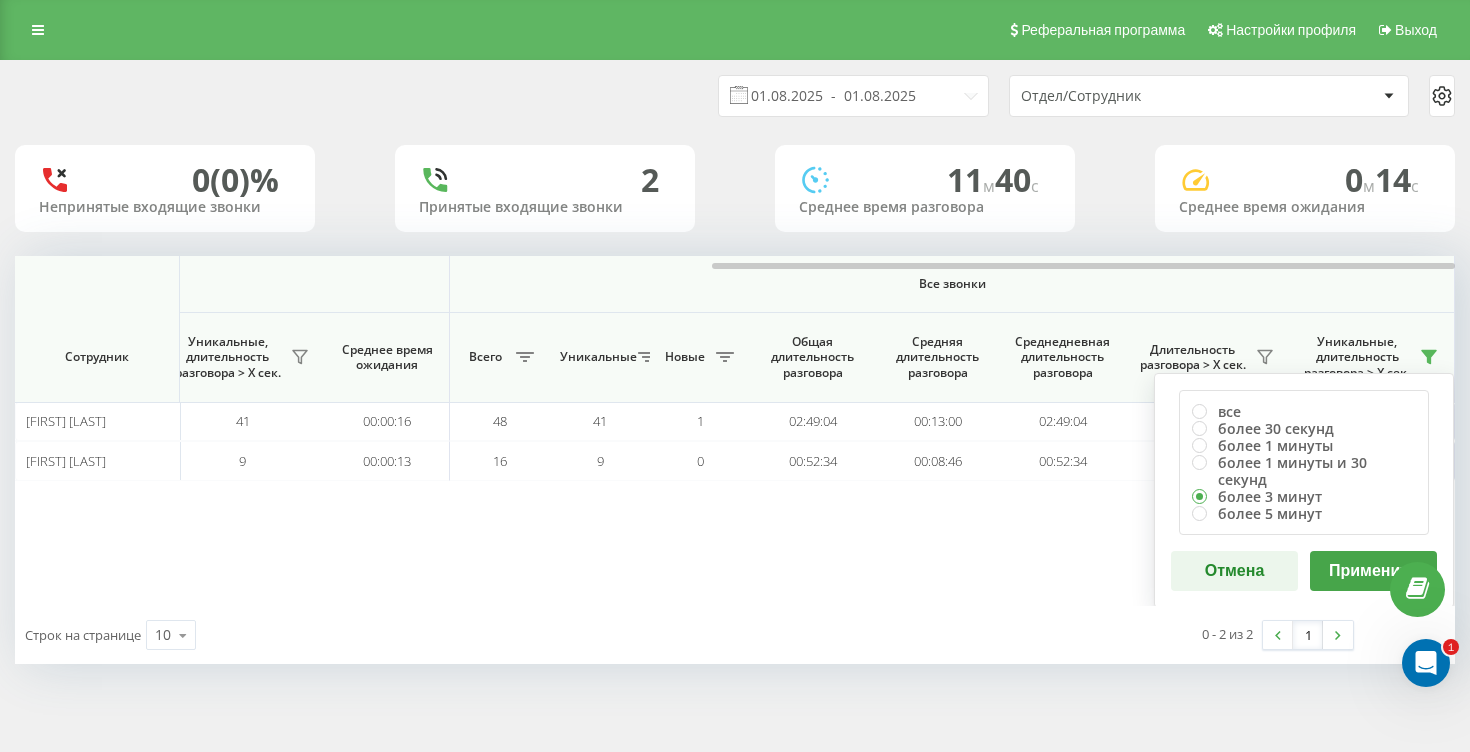 click on "Входящие звонки Исходящие звонки Все звонки Сотрудник Всего Уникальные Новые Пропущенные Длительность разговора > Х сек. Уникальные, длительность разговора > Х сек. Среднее время ожидания Всего Уникальные Новые Длительность разговора > Х сек. Уникальные, длительность разговора > Х сек. Среднее время ожидания Всего Уникальные Новые Общая длительность разговора Средняя длительность разговора Среднедневная длительность разговора Длительность разговора > Х сек. Уникальные, длительность разговора > Х сек. все более 30 секунд более 1 минуты более 3 минут 1 1 1 0" at bounding box center [735, 431] 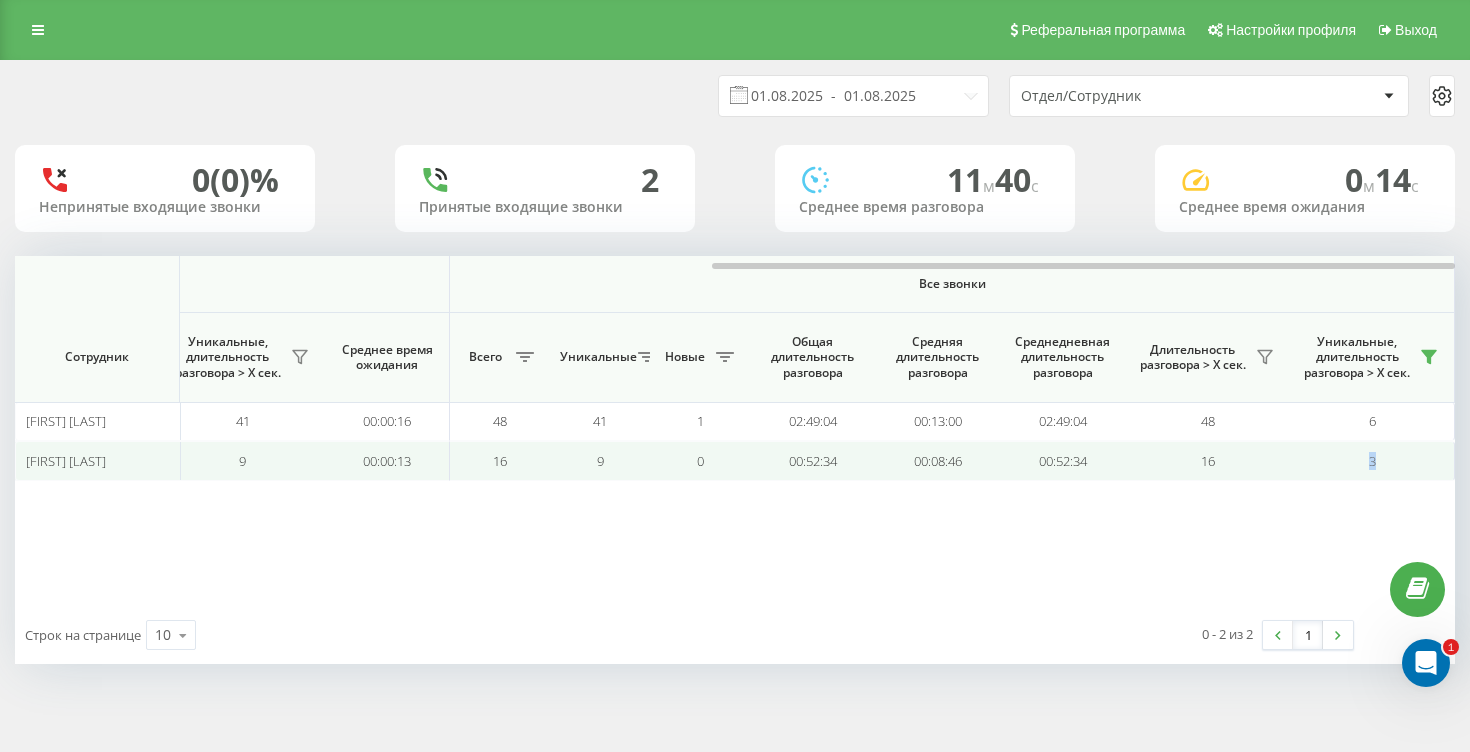 drag, startPoint x: 1389, startPoint y: 460, endPoint x: 1349, endPoint y: 460, distance: 40 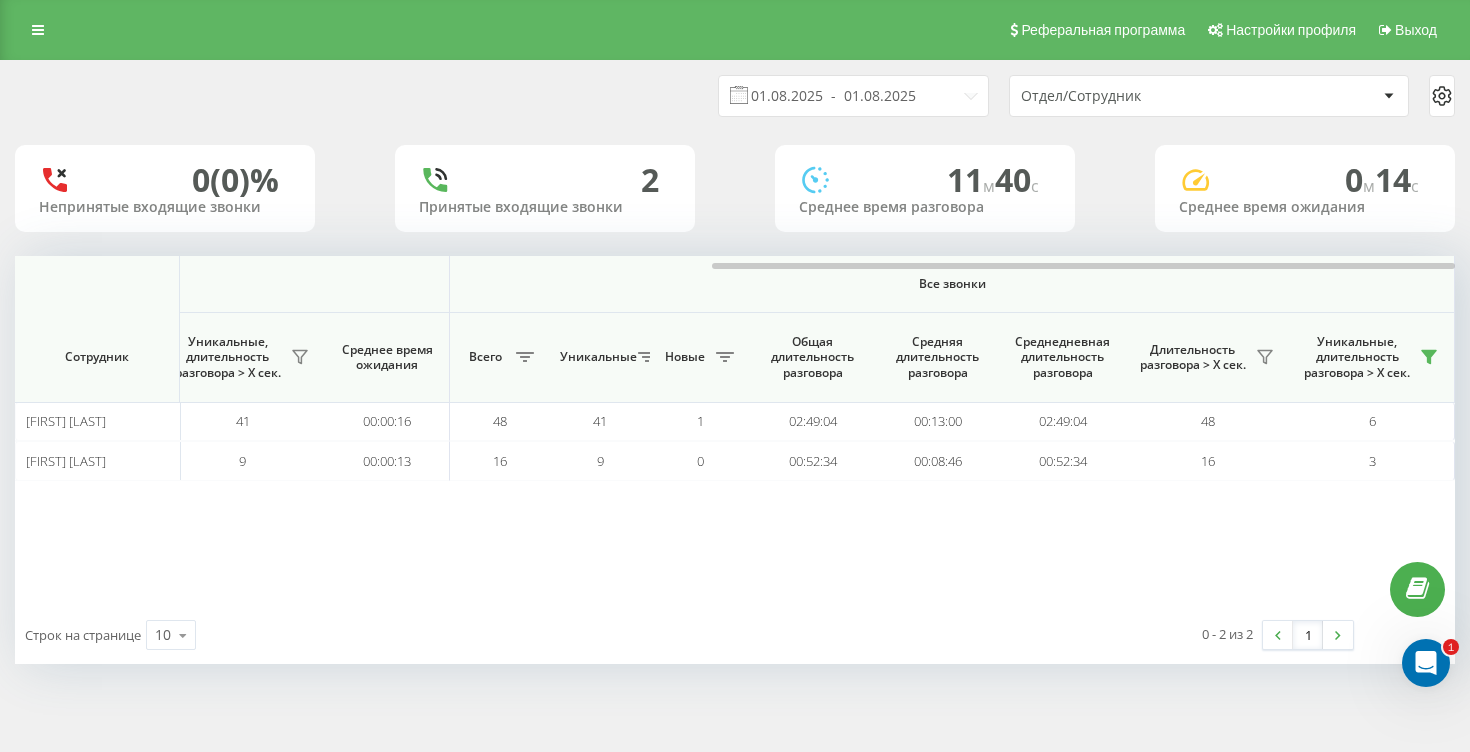 click on "Входящие звонки Исходящие звонки Все звонки Сотрудник Всего Уникальные Новые Пропущенные Длительность разговора > Х сек. Уникальные, длительность разговора > Х сек. Среднее время ожидания Всего Уникальные Новые Длительность разговора > Х сек. Уникальные, длительность разговора > Х сек. Среднее время ожидания Всего Уникальные Новые Общая длительность разговора Средняя длительность разговора Среднедневная длительность разговора Длительность разговора > Х сек. Уникальные, длительность разговора > Х сек. [NAME] 1 1 1 0 1 1 00:00:07 47 41 0 47 41 00:00:16 48 41 1 02:49:04 6" at bounding box center (735, 431) 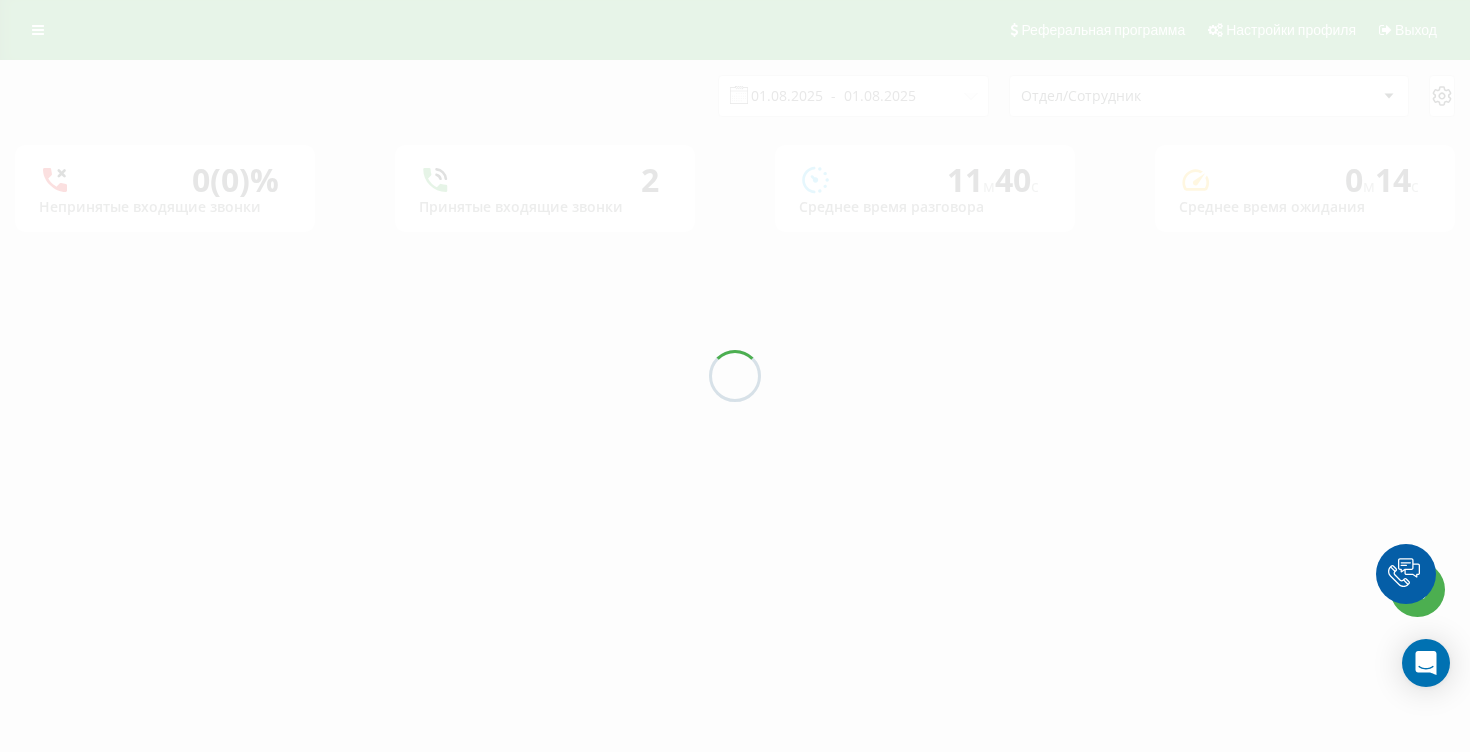 scroll, scrollTop: 0, scrollLeft: 0, axis: both 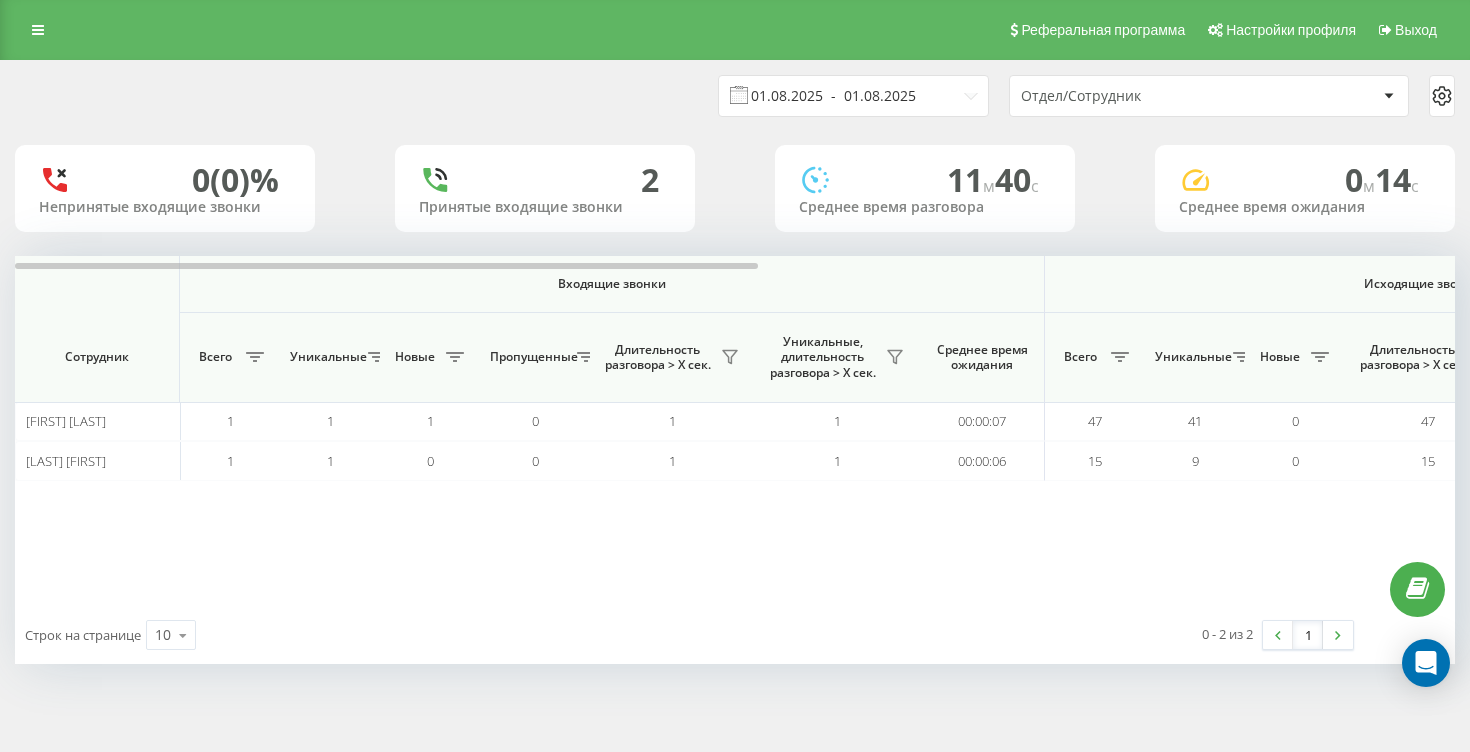 click on "01.08.2025  -  01.08.2025" at bounding box center (853, 96) 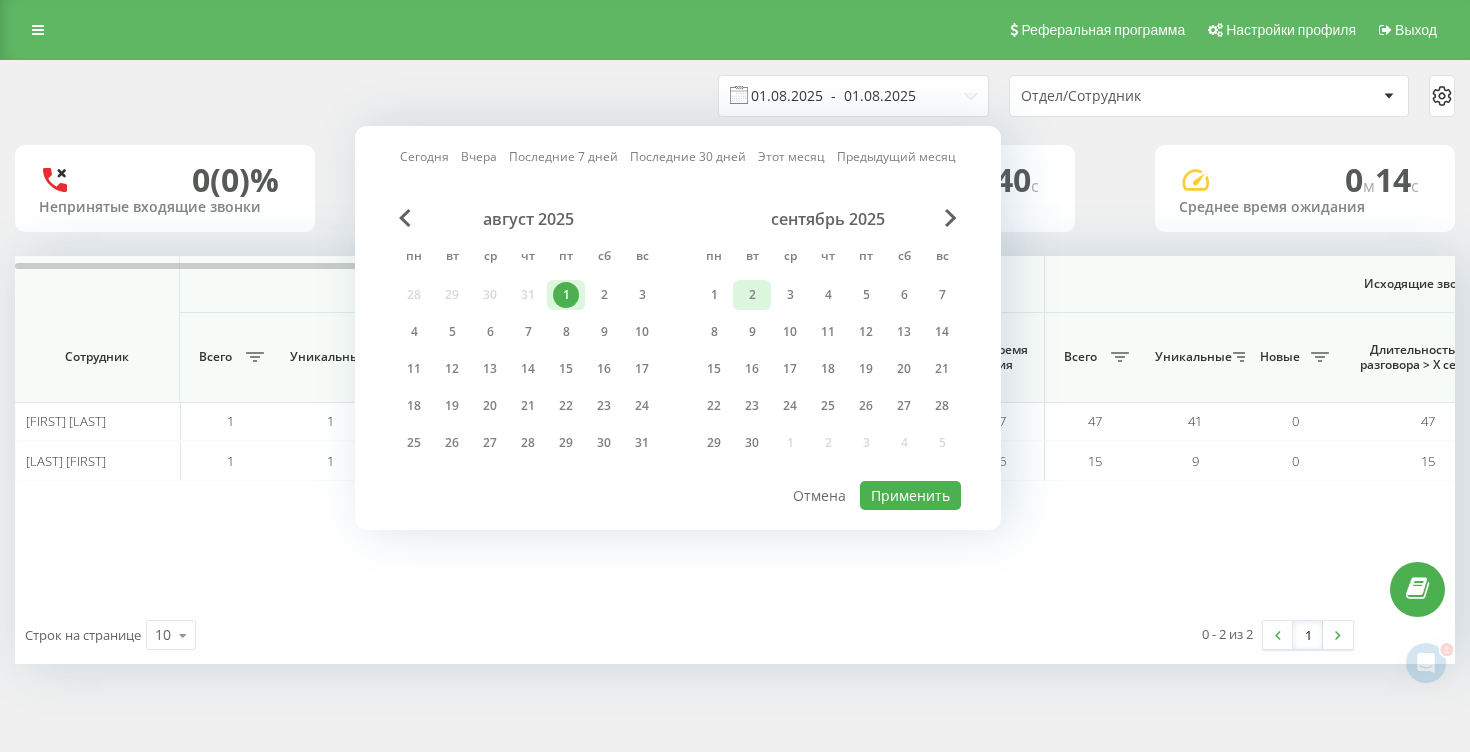 scroll, scrollTop: 0, scrollLeft: 0, axis: both 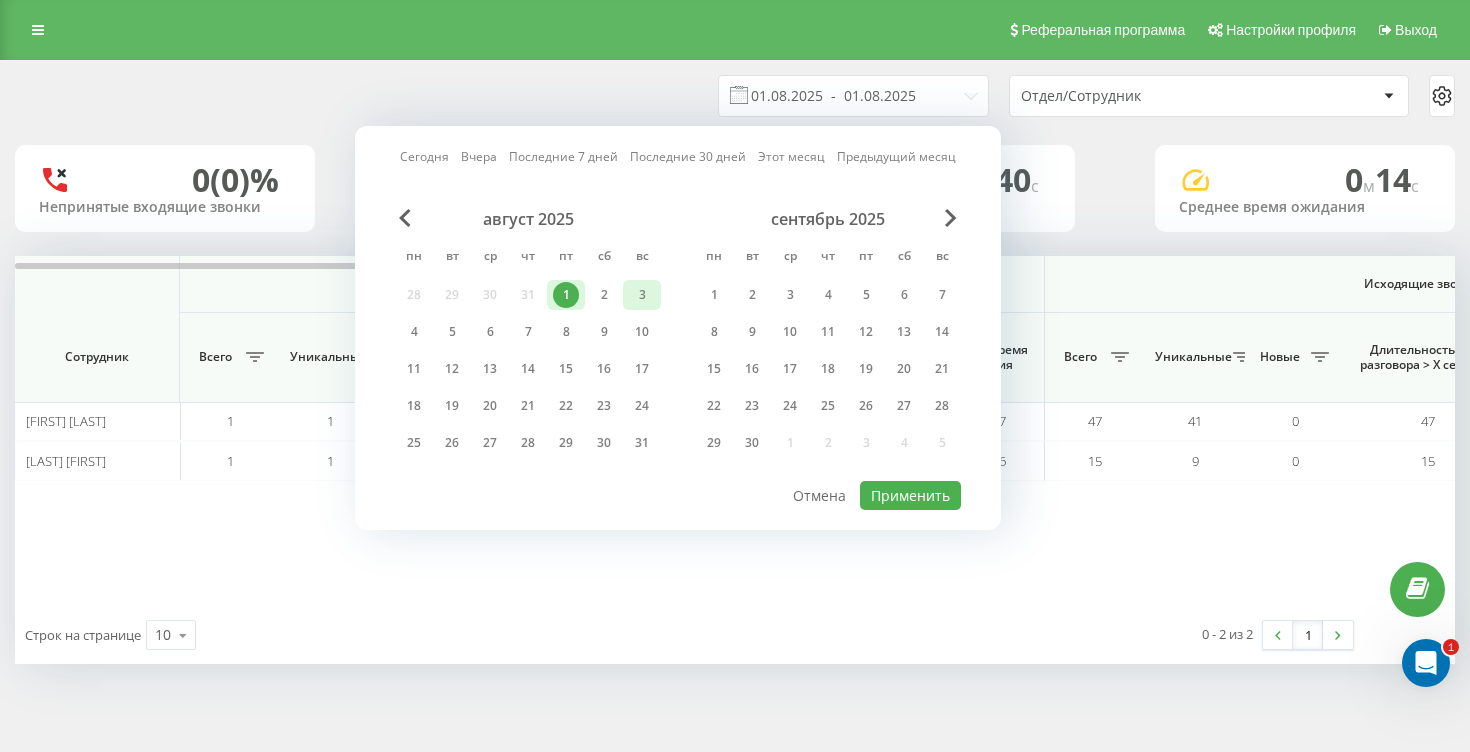 click on "3" at bounding box center [642, 295] 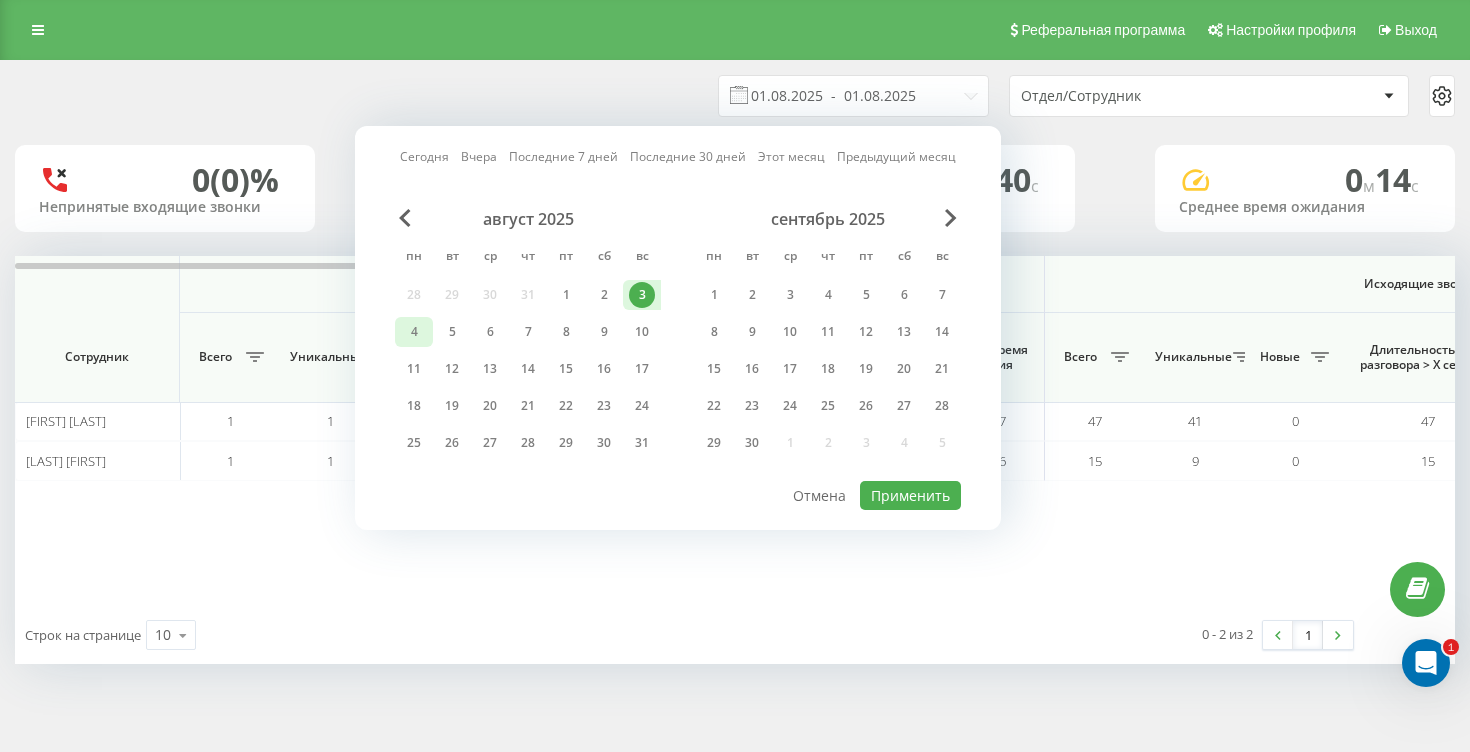 click on "4" at bounding box center [414, 332] 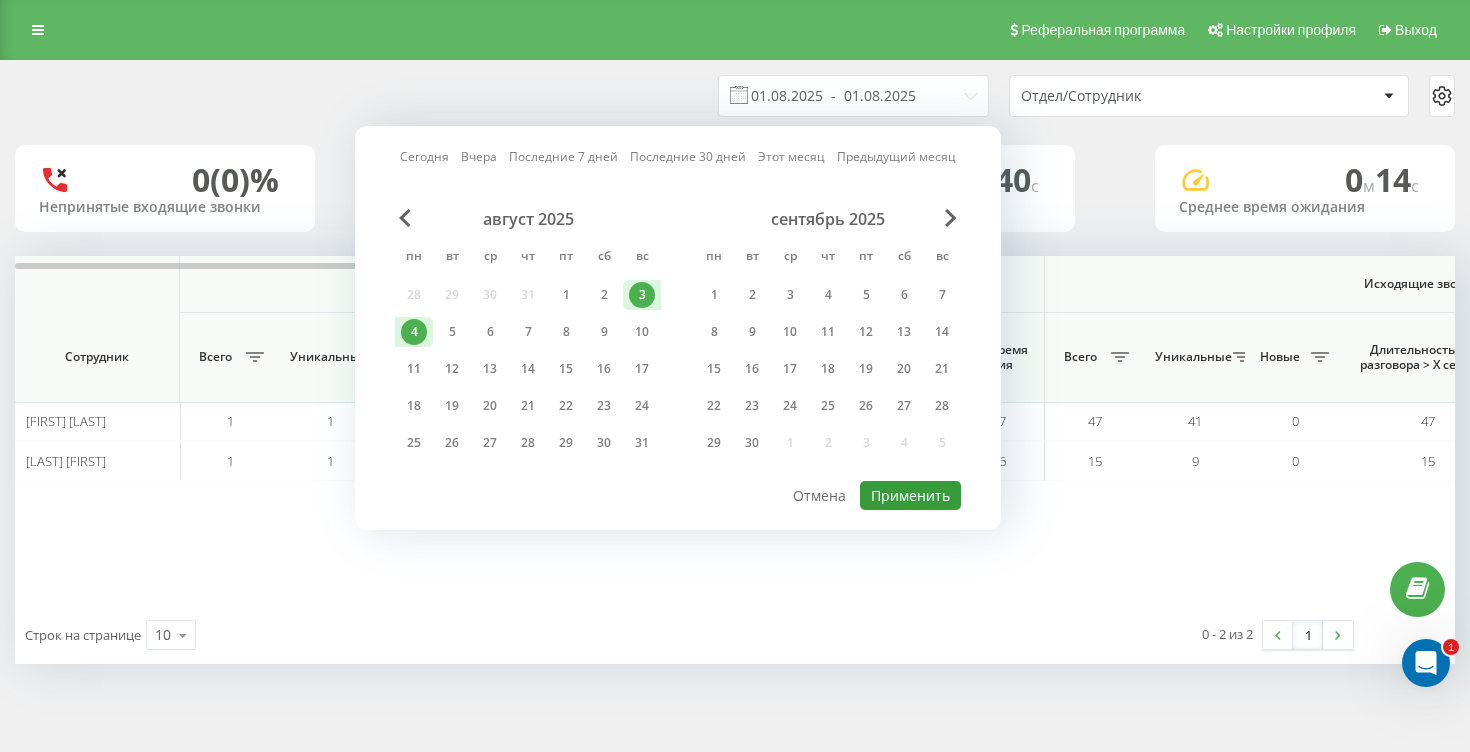 click on "Применить" at bounding box center (910, 495) 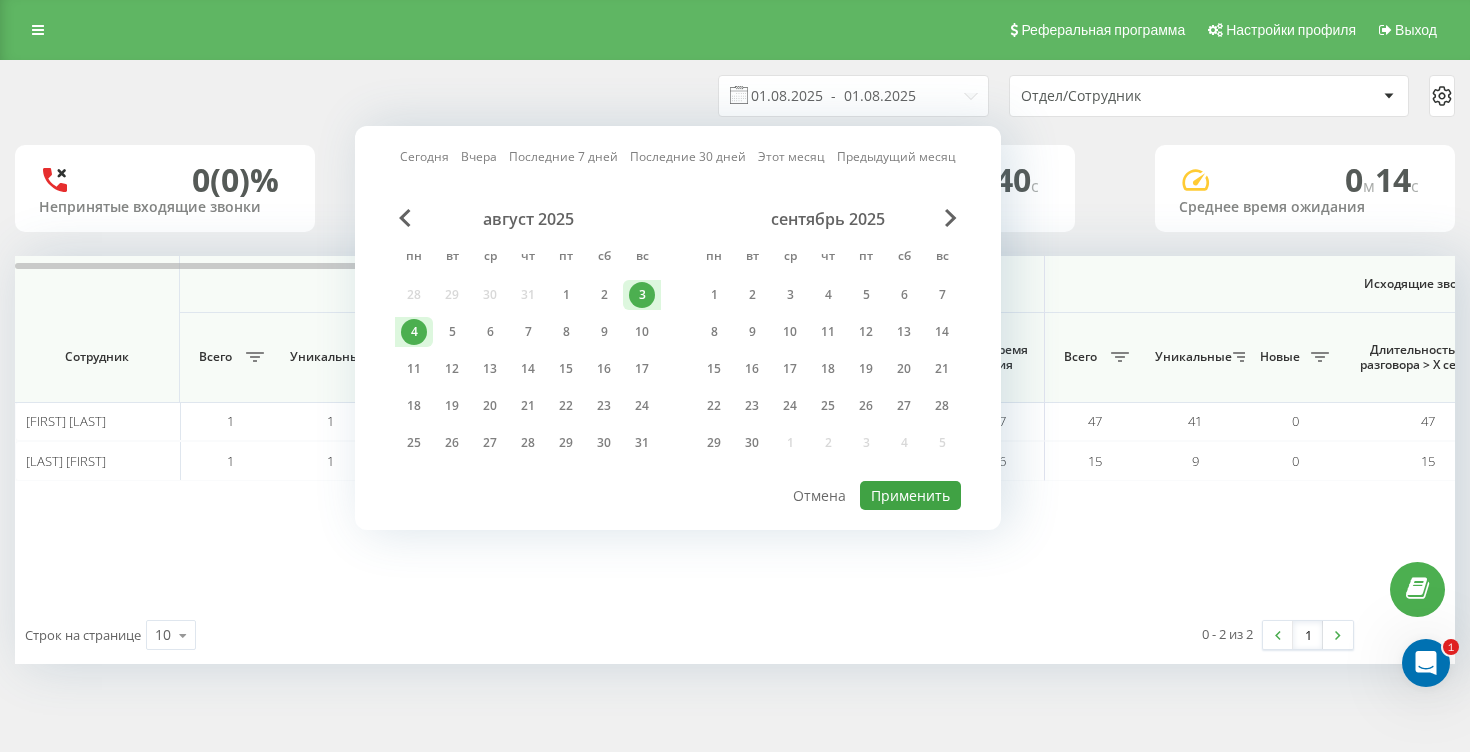 type on "03.08.2025  -  04.08.2025" 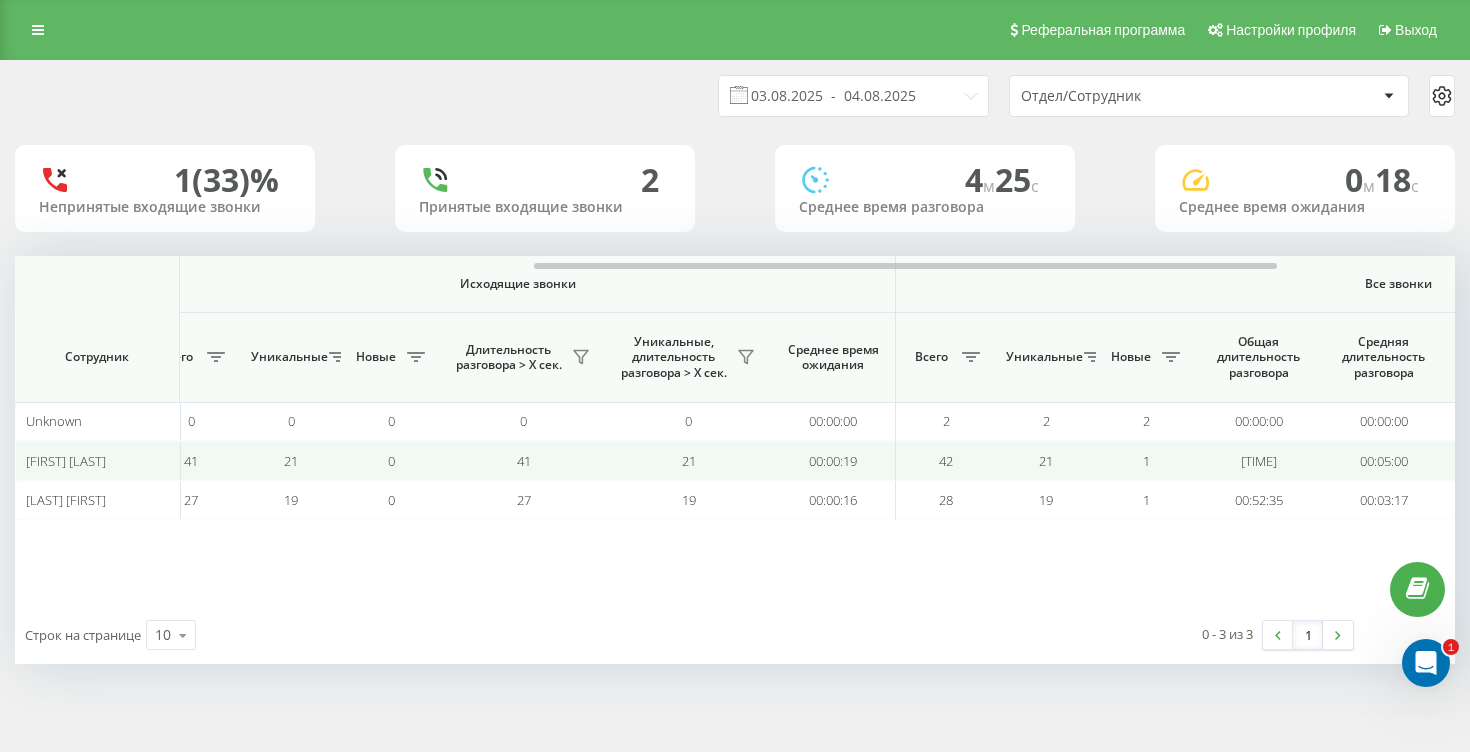 scroll, scrollTop: 0, scrollLeft: 1042, axis: horizontal 